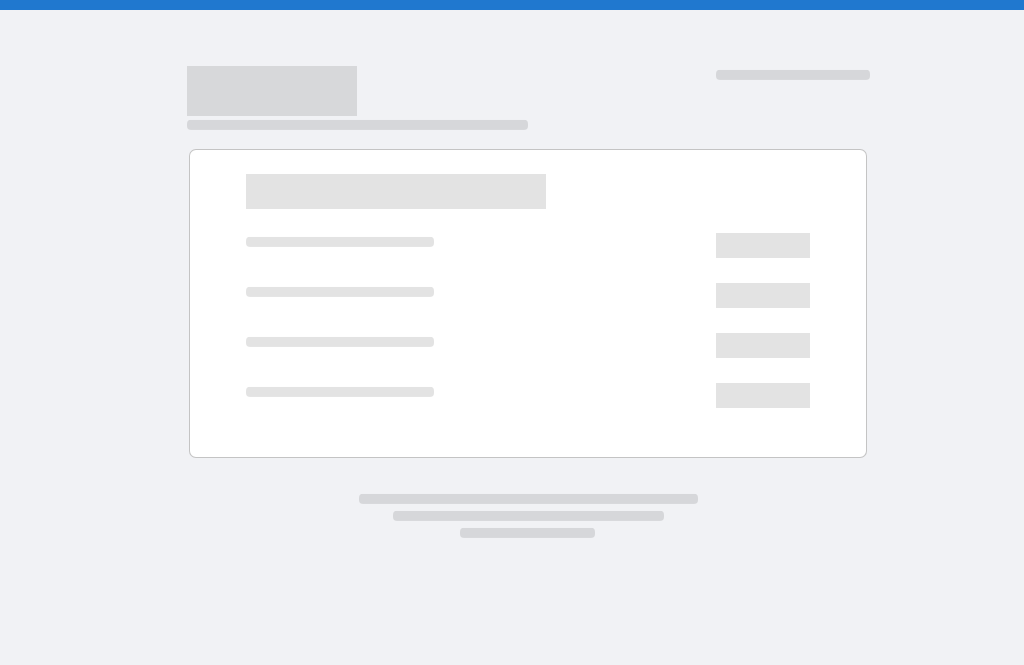 scroll, scrollTop: 0, scrollLeft: 0, axis: both 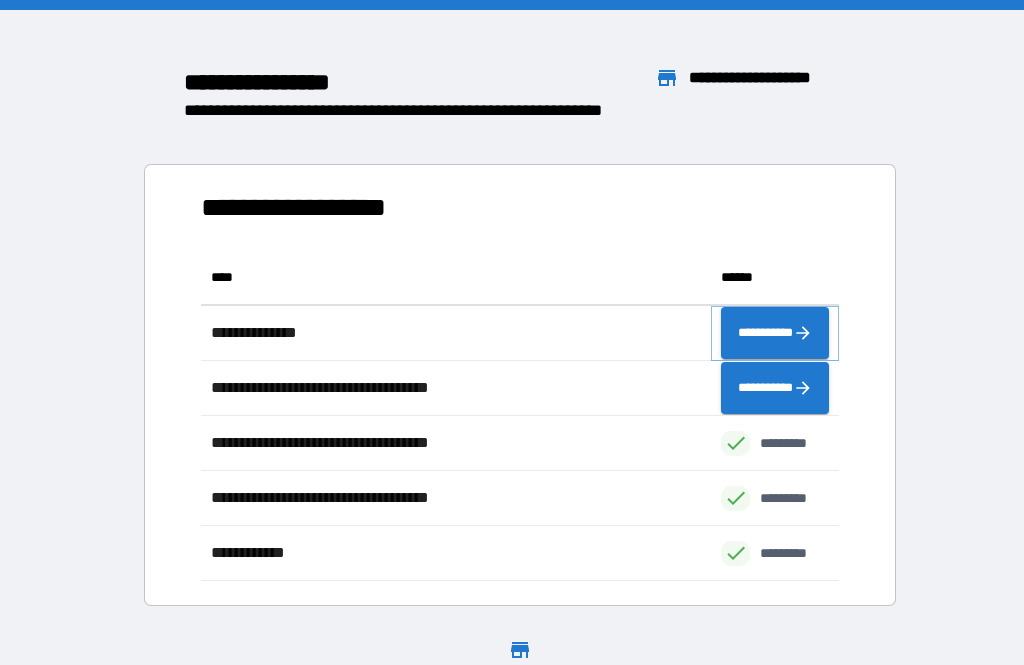 click 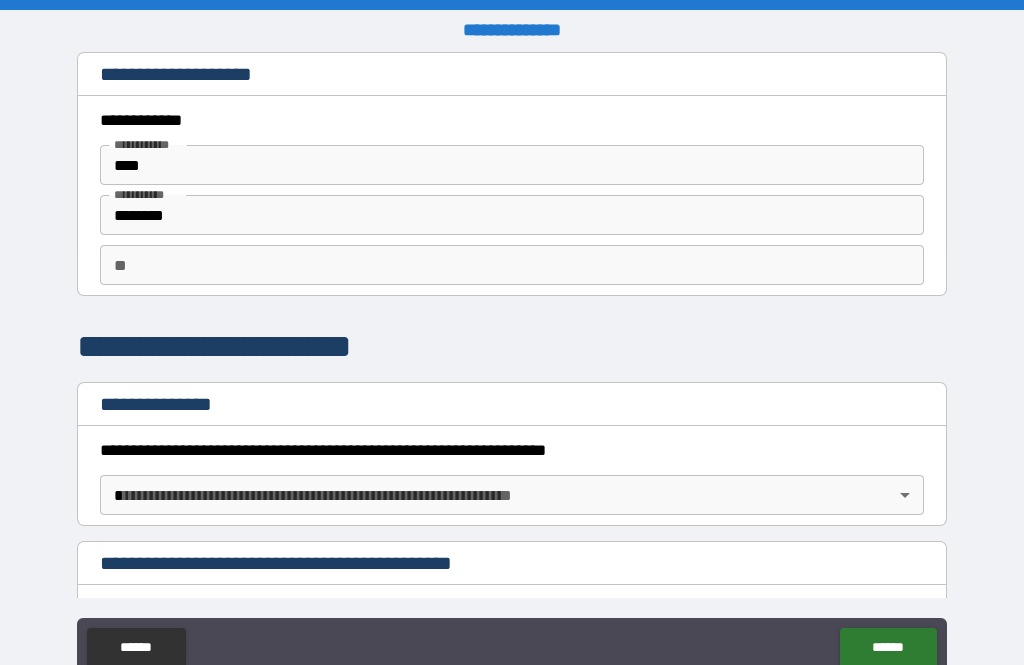 click on "**********" at bounding box center (512, 364) 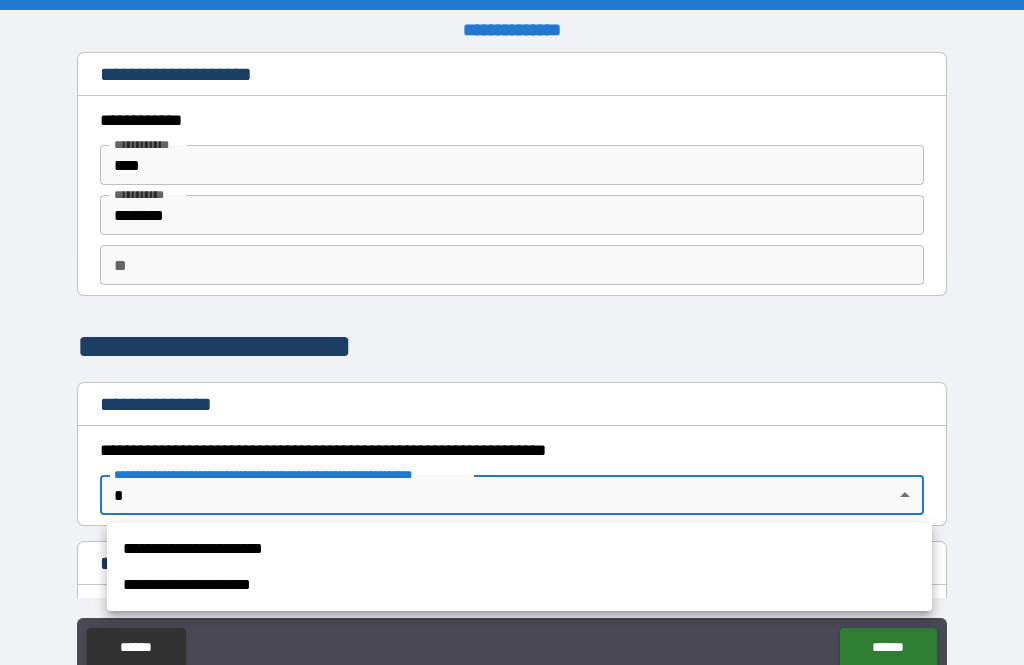 click at bounding box center (512, 332) 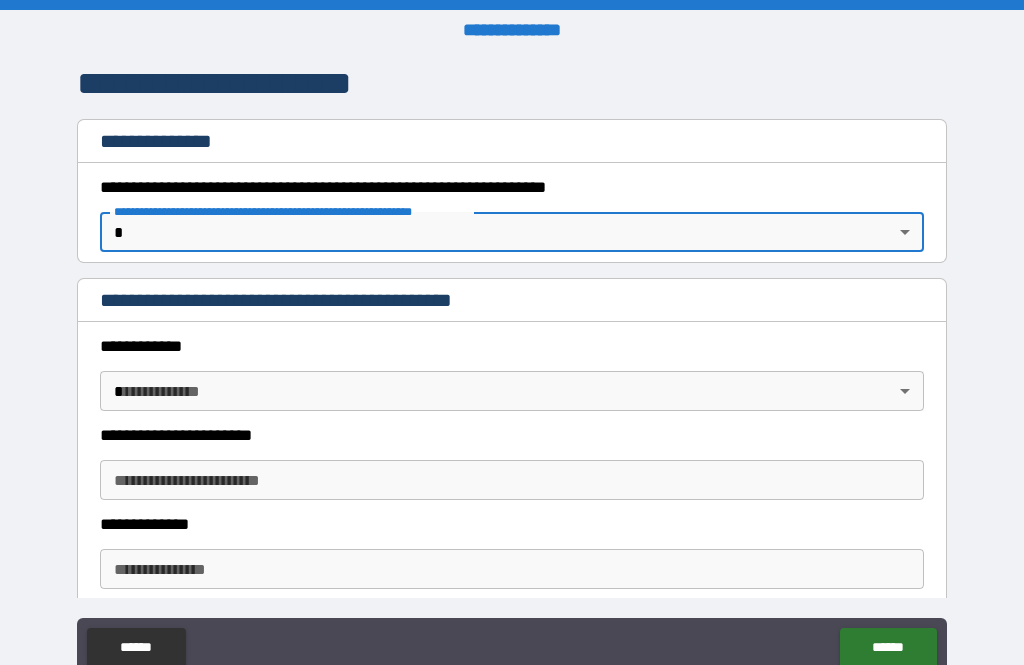 scroll, scrollTop: 267, scrollLeft: 0, axis: vertical 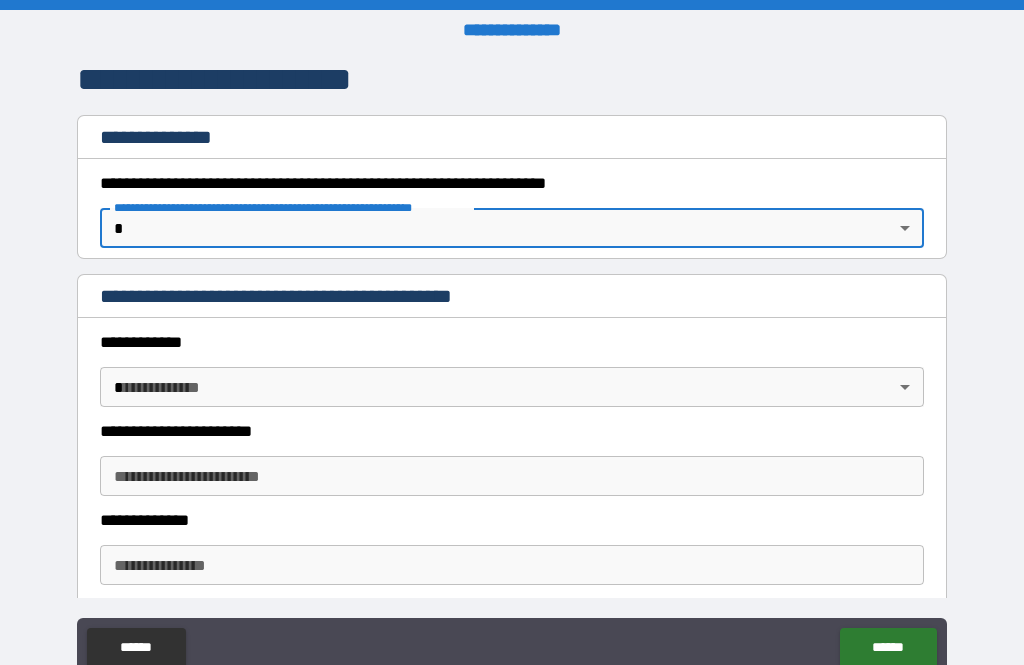 click on "**********" at bounding box center [512, 364] 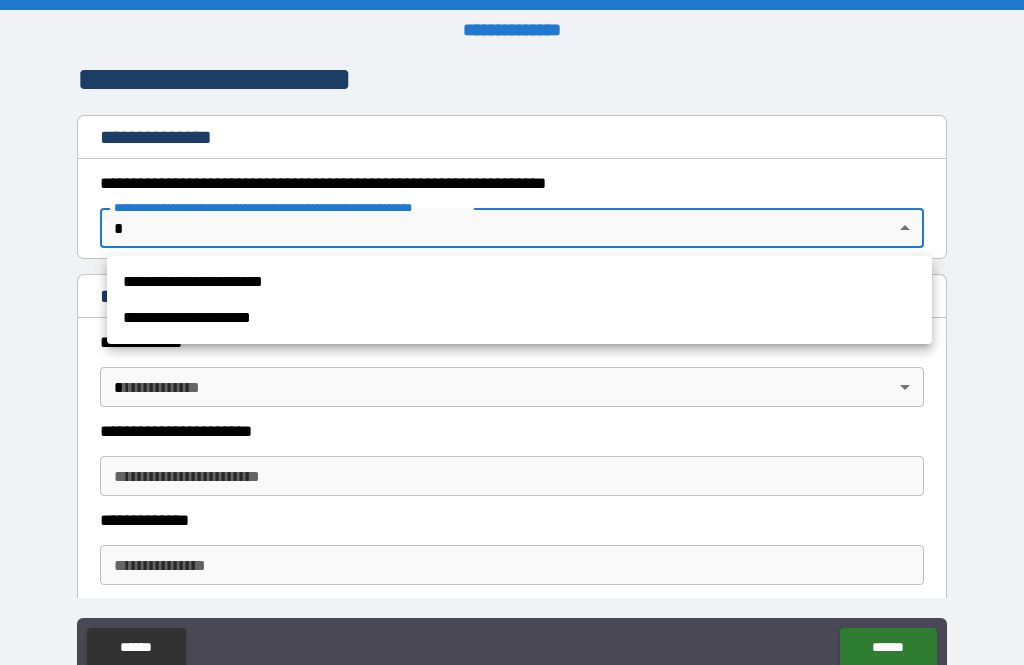 click on "**********" at bounding box center (519, 282) 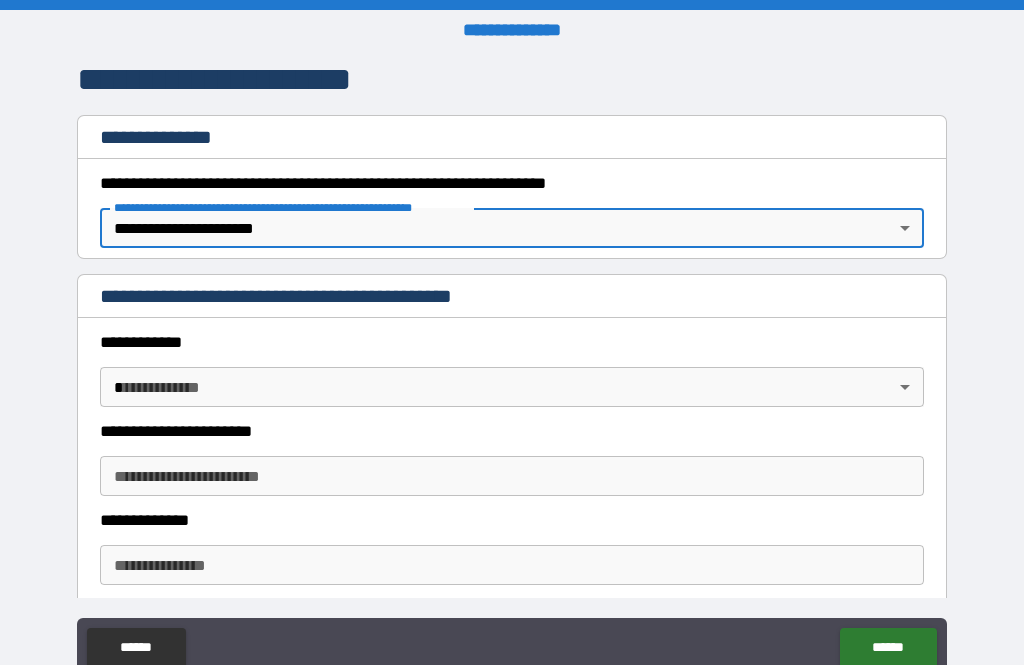 click on "**********" at bounding box center (512, 364) 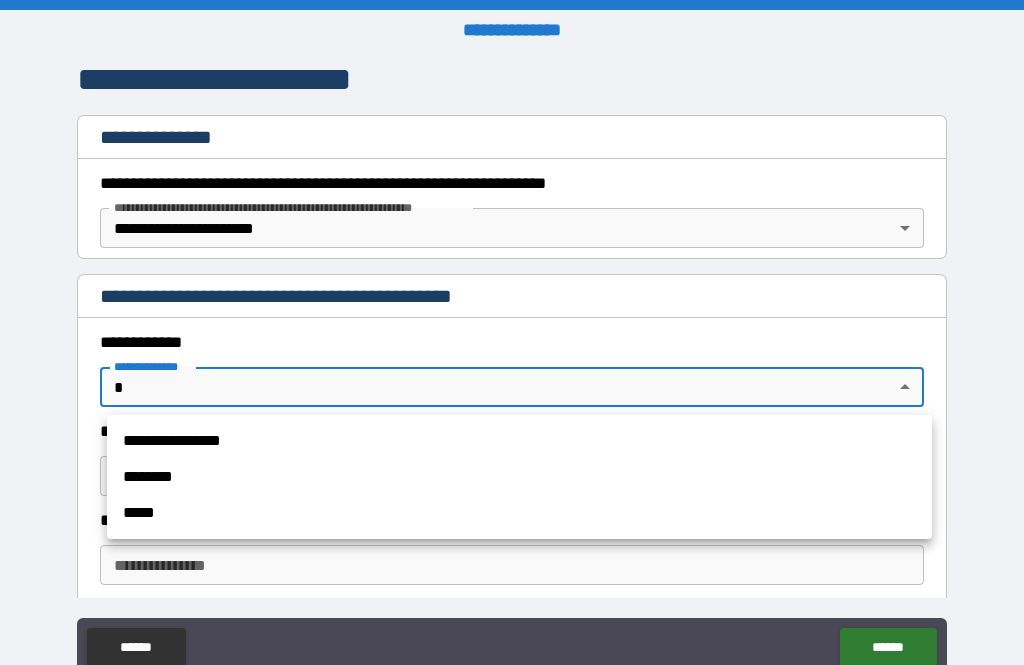 click on "*****" at bounding box center [519, 513] 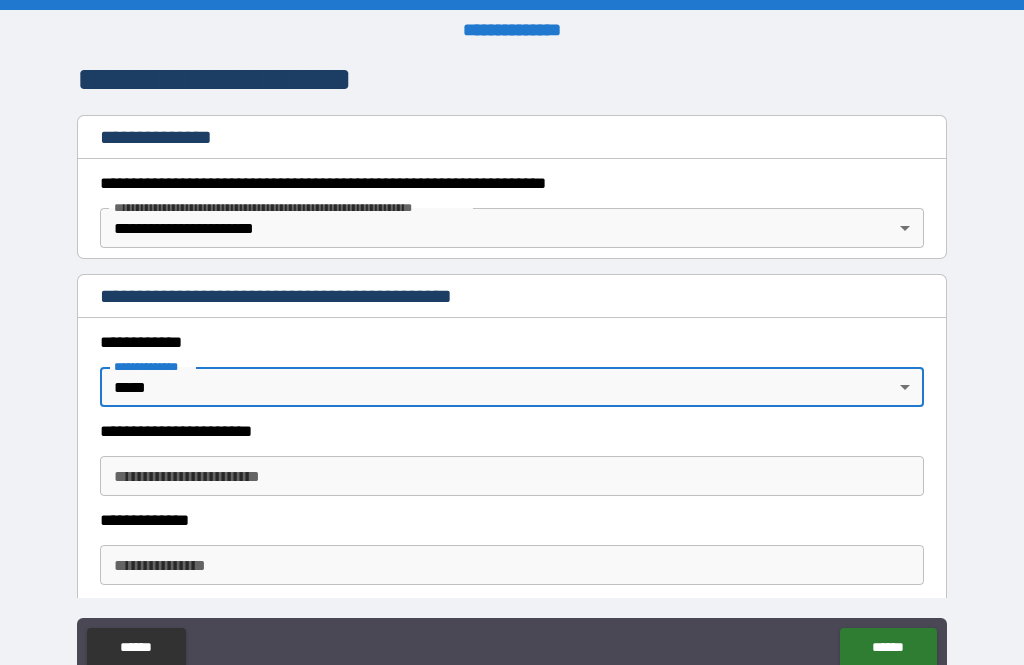 type on "*" 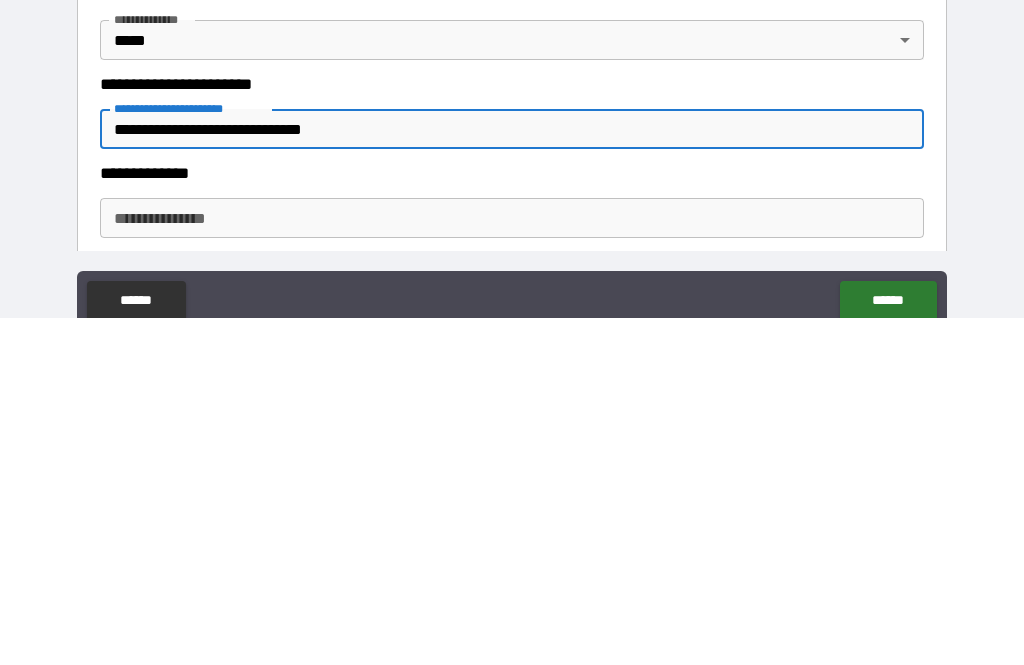 type on "**********" 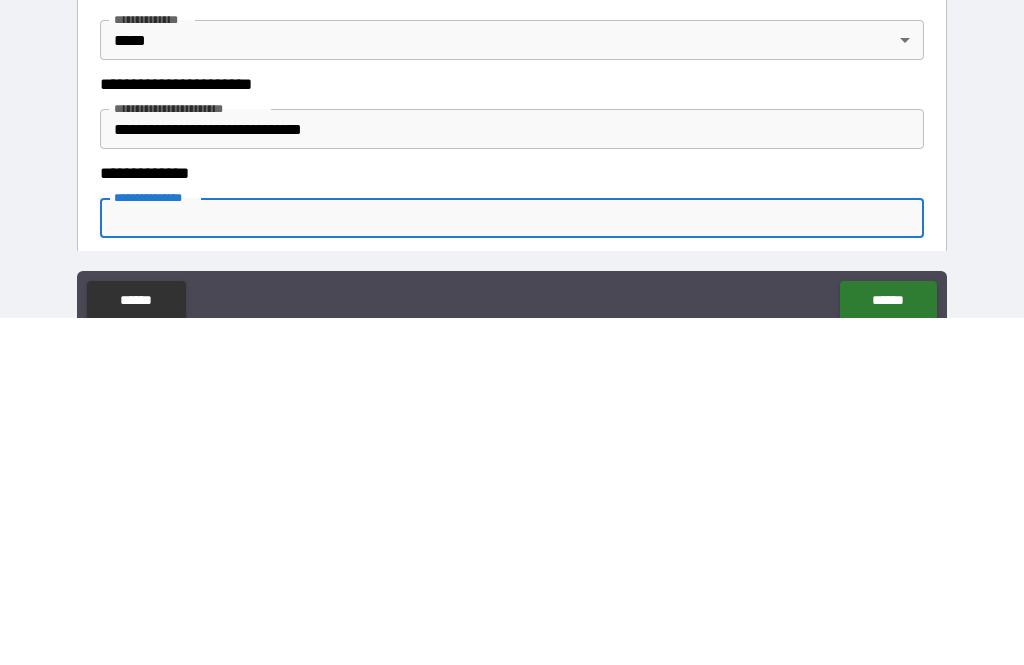 scroll, scrollTop: 28, scrollLeft: 0, axis: vertical 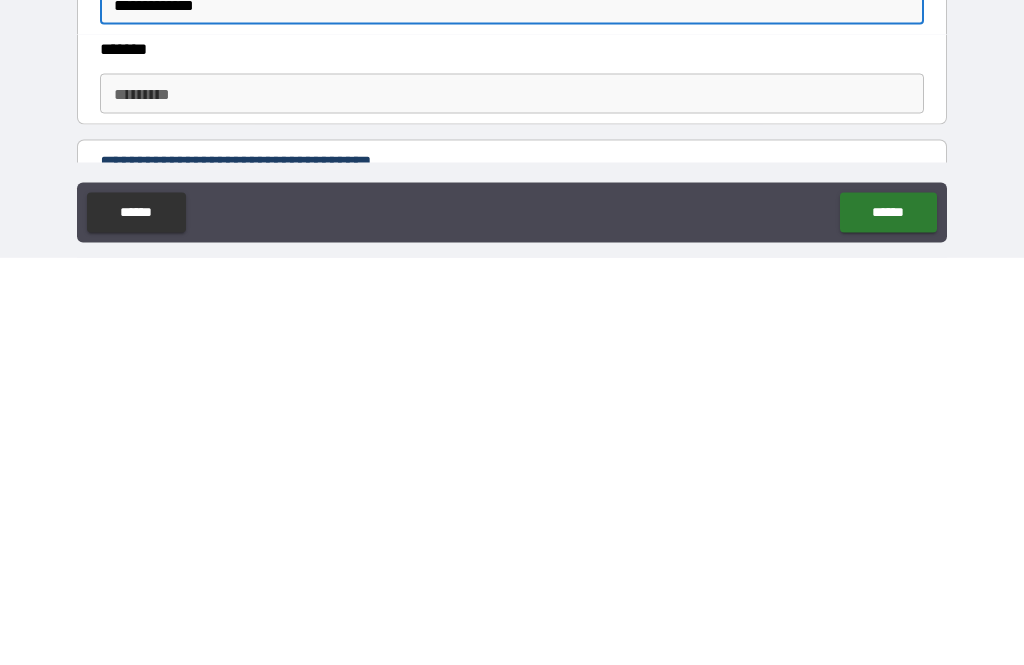 type on "**********" 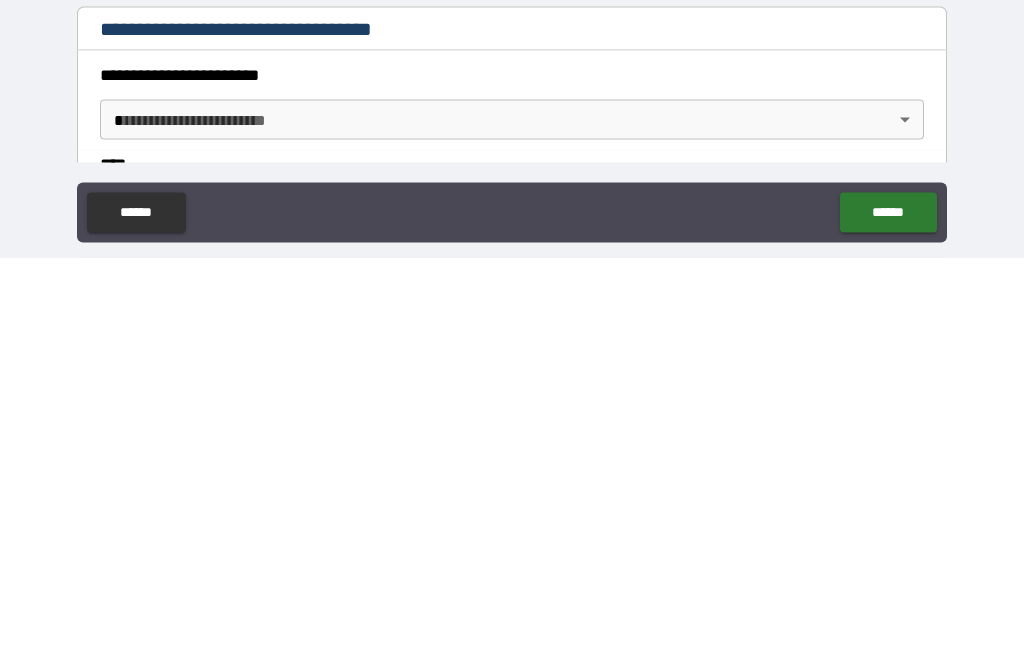scroll, scrollTop: 527, scrollLeft: 0, axis: vertical 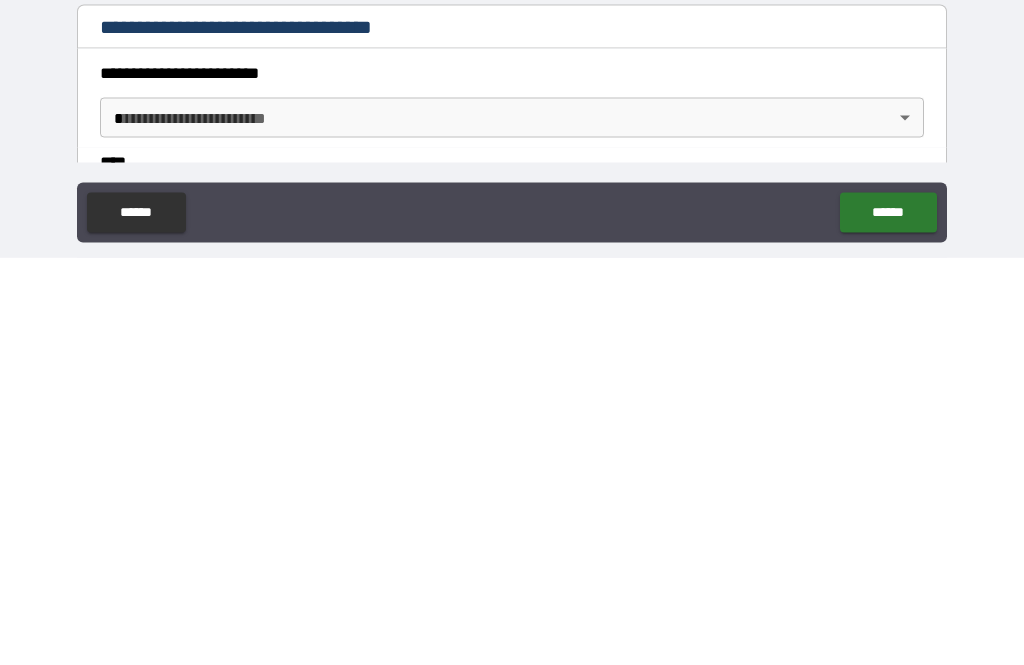 type on "********" 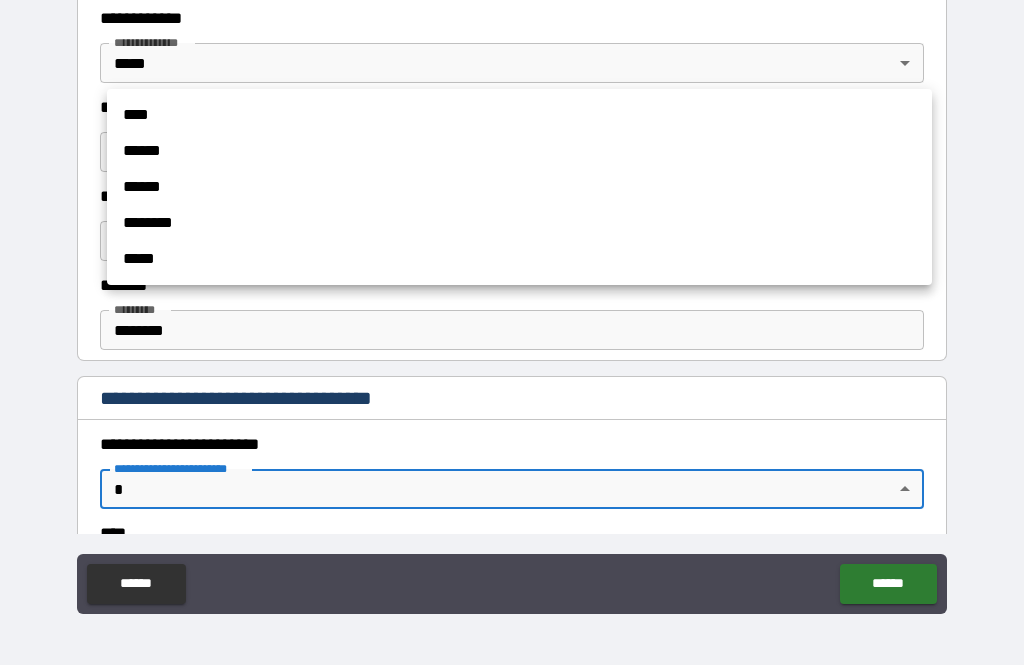 click on "****" at bounding box center [519, 115] 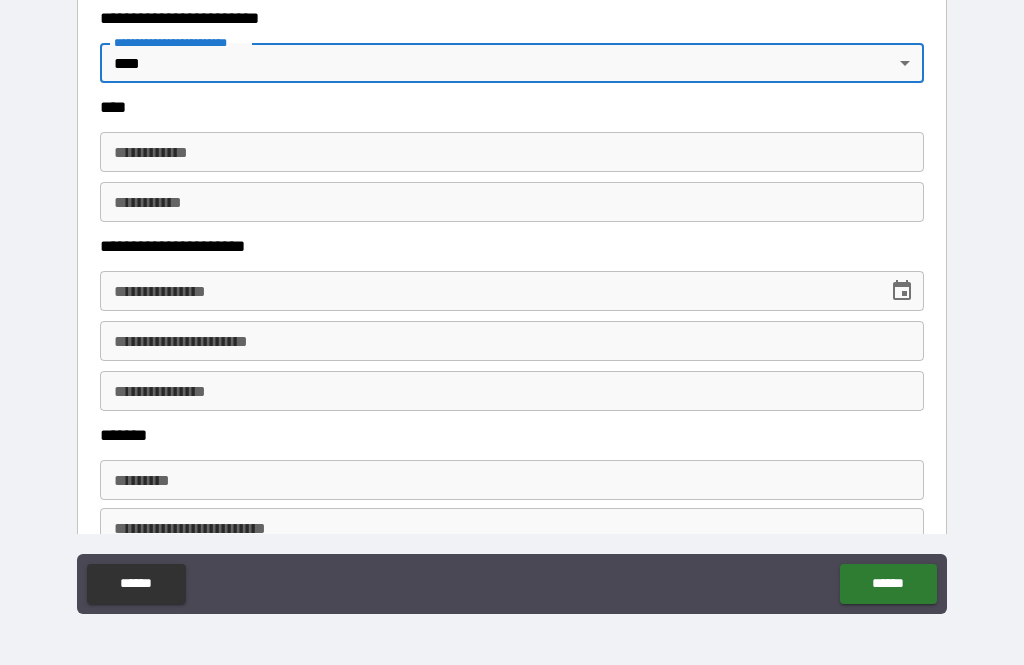 scroll, scrollTop: 962, scrollLeft: 0, axis: vertical 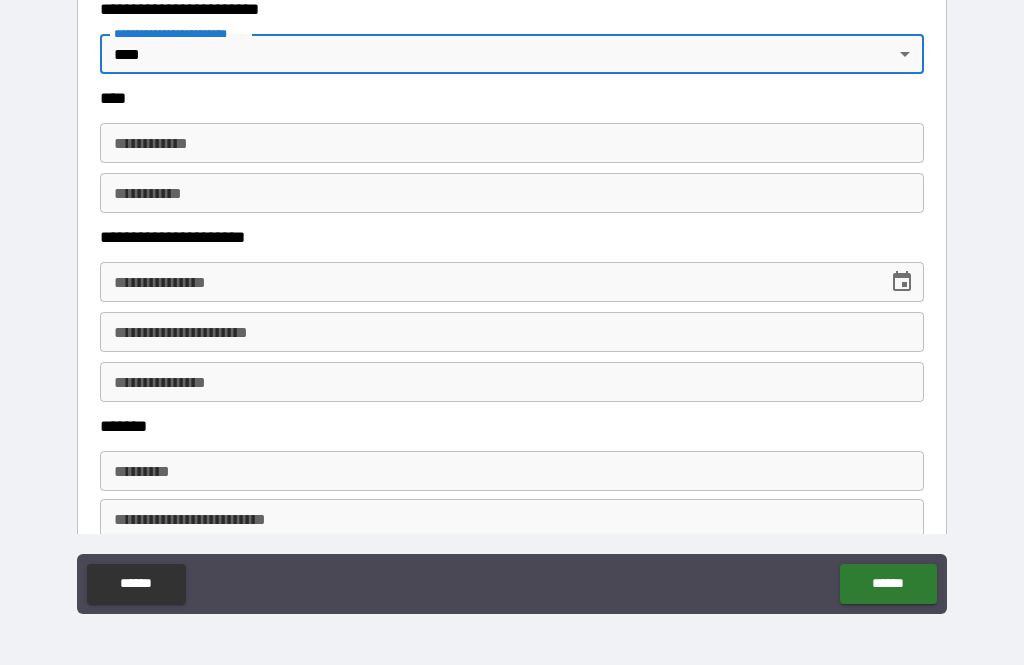 click on "**********" at bounding box center (512, 143) 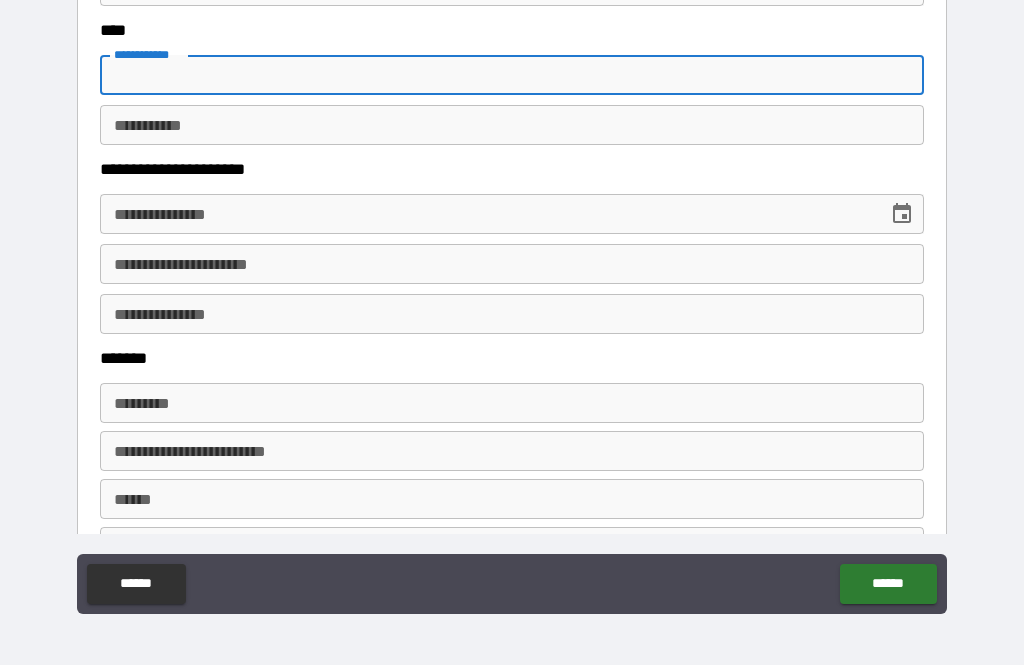 scroll, scrollTop: 1029, scrollLeft: 0, axis: vertical 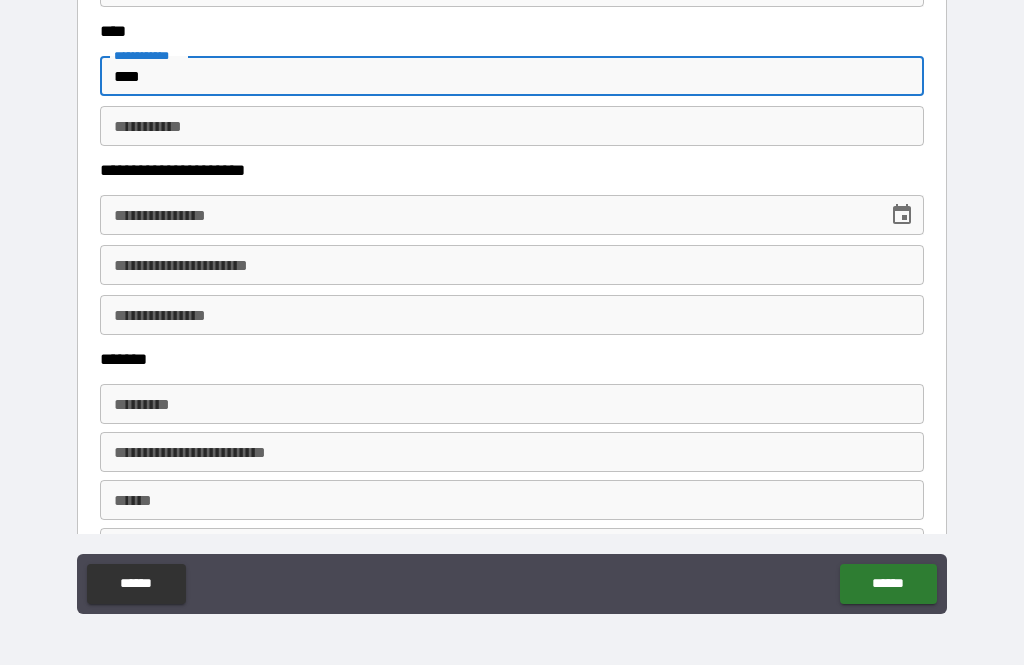 type on "****" 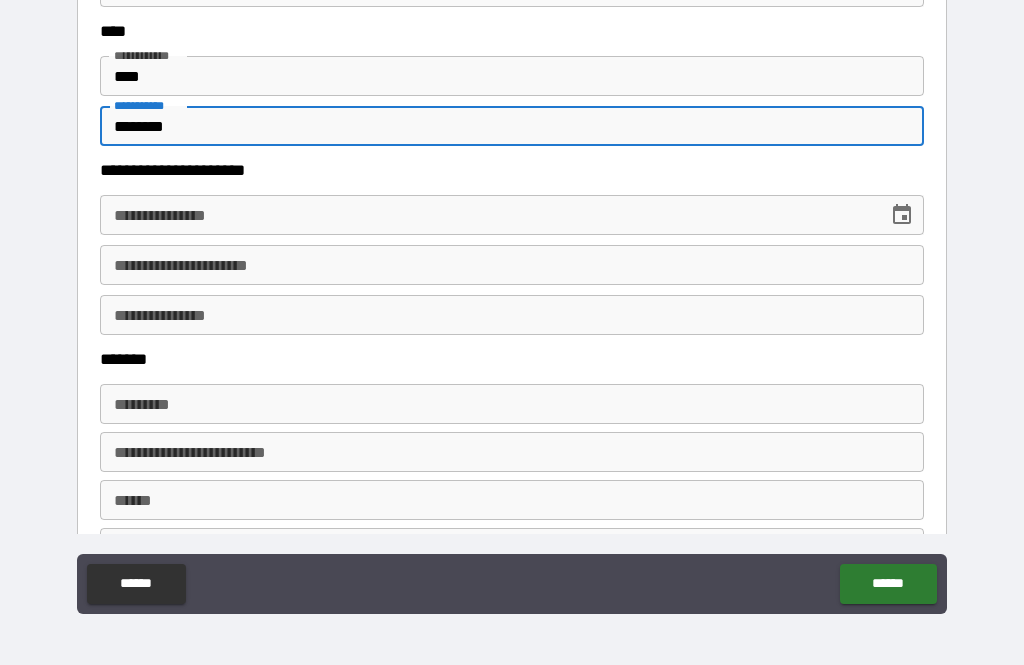 type on "********" 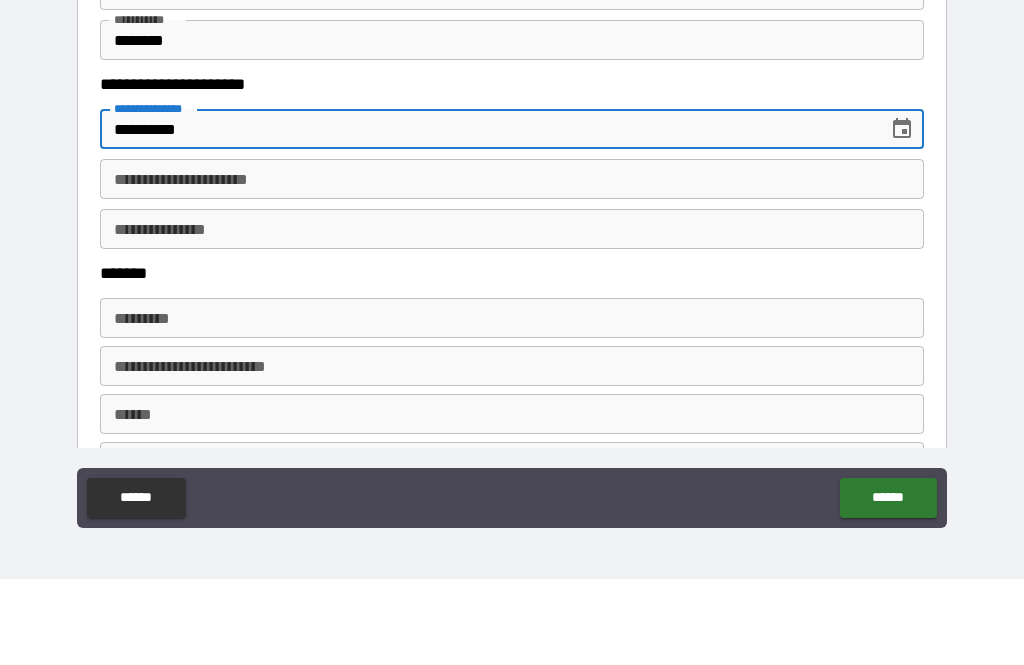 type on "**********" 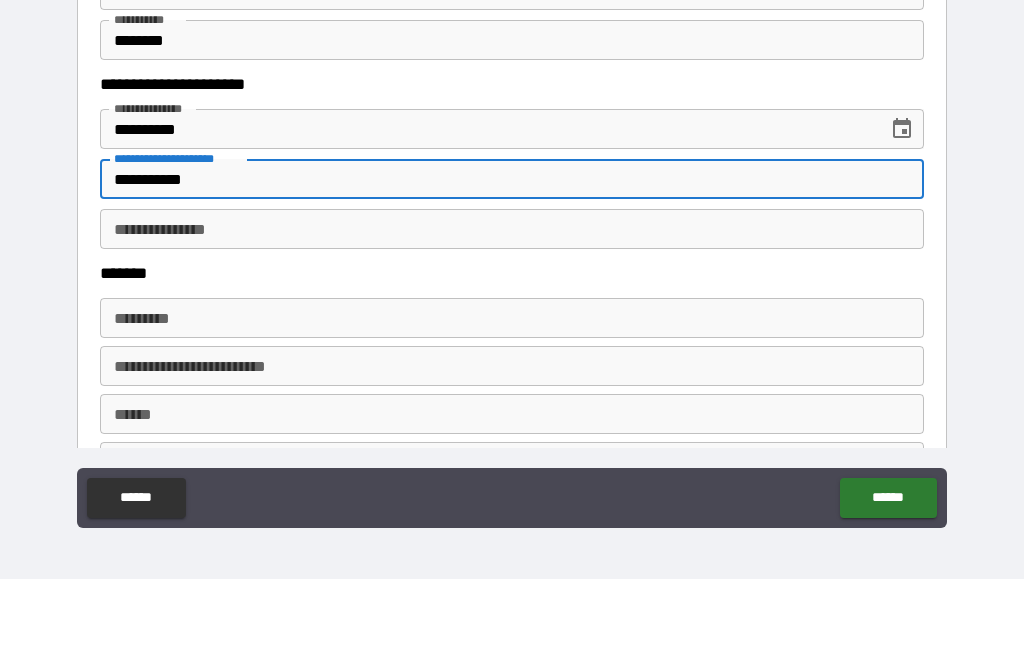 type on "**********" 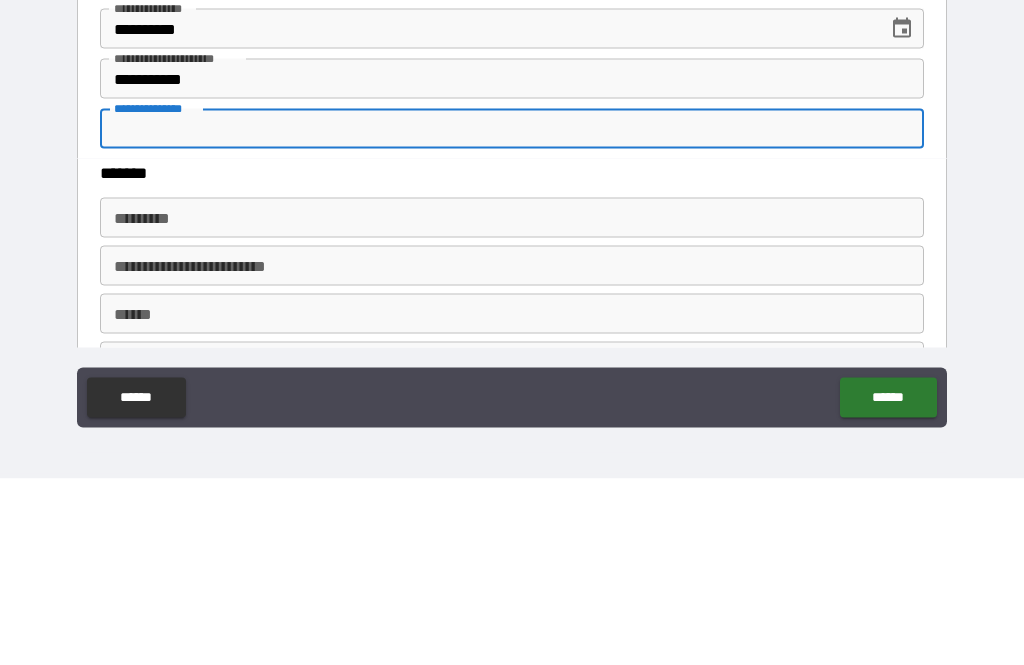 click on "*******   *" at bounding box center [512, 404] 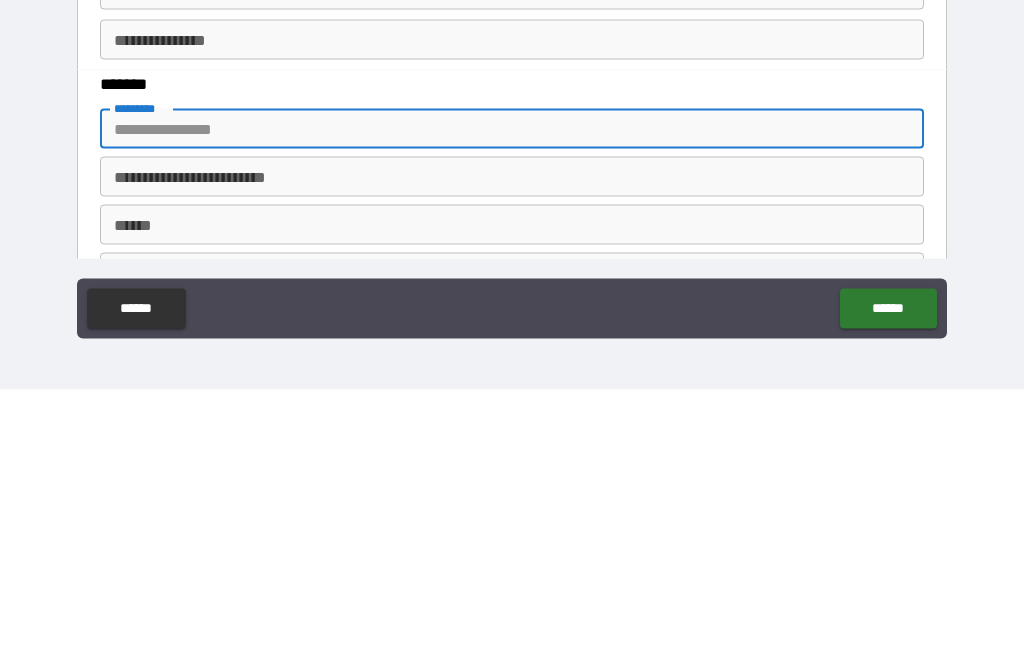 click on "**********" at bounding box center (512, 303) 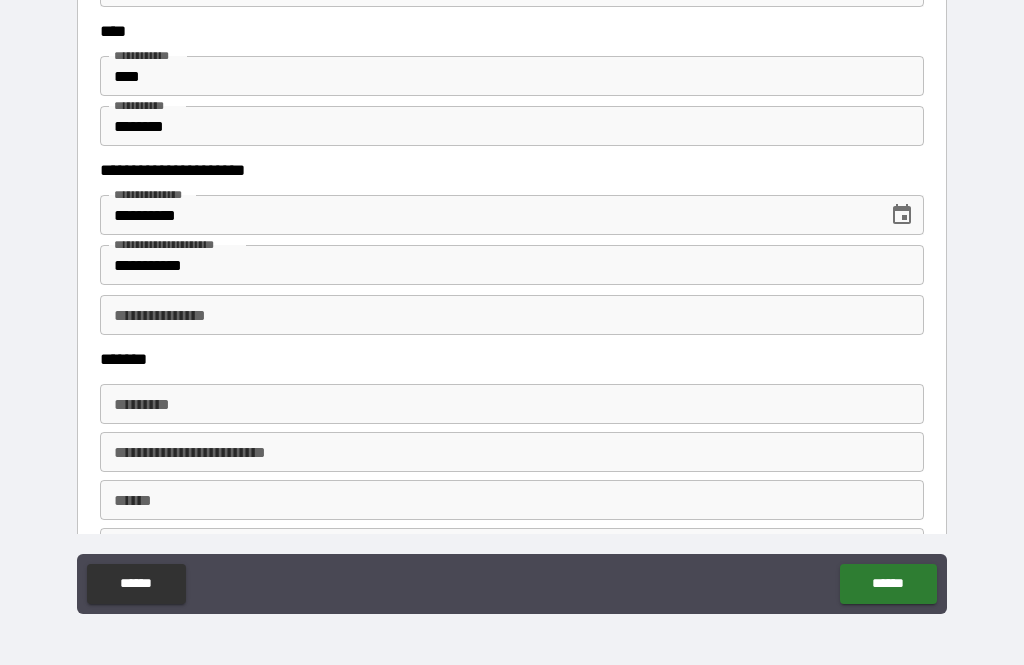 click on "*******   *" at bounding box center [512, 404] 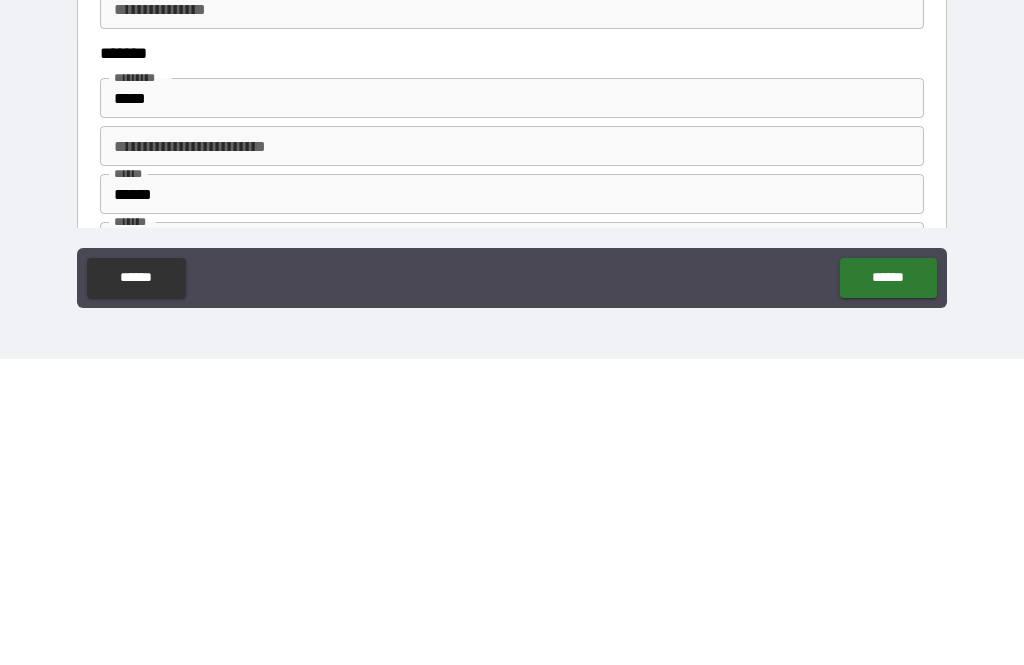 type on "**********" 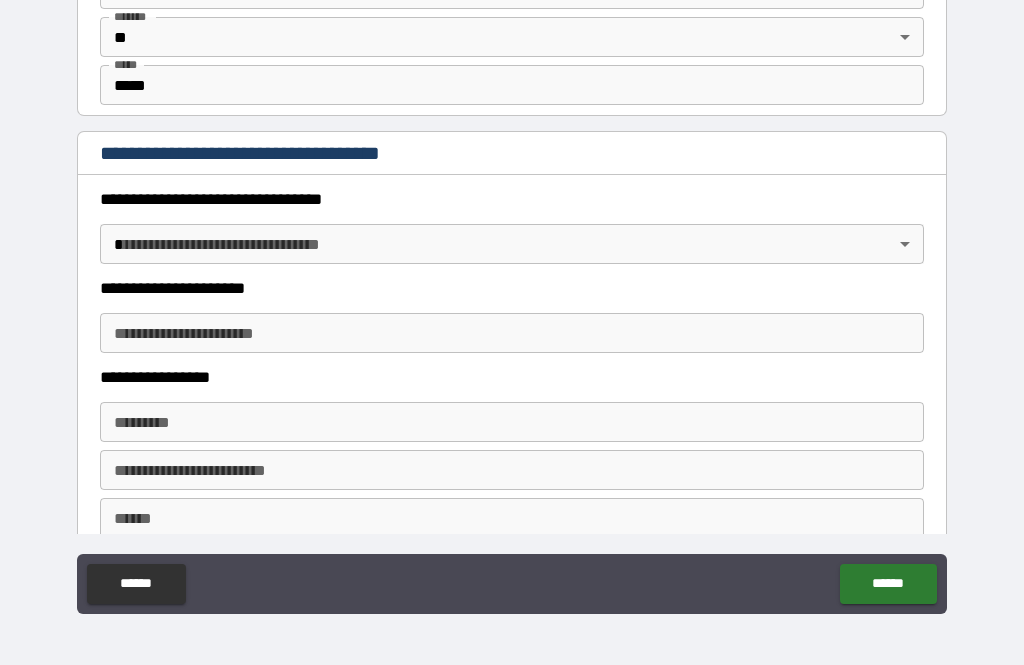 scroll, scrollTop: 1553, scrollLeft: 0, axis: vertical 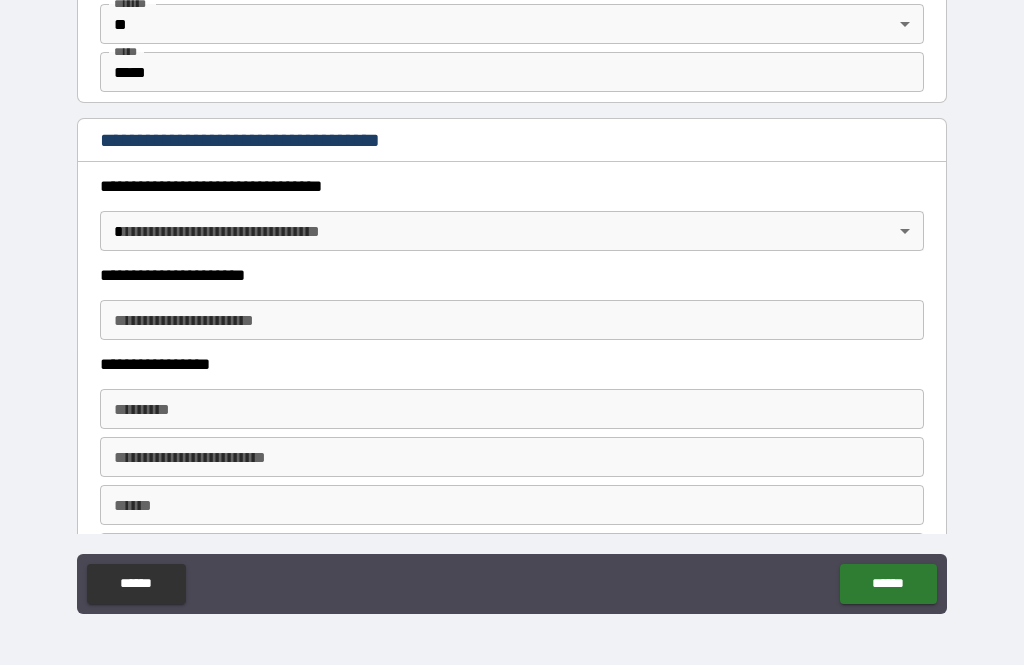 click on "**********" at bounding box center (512, 300) 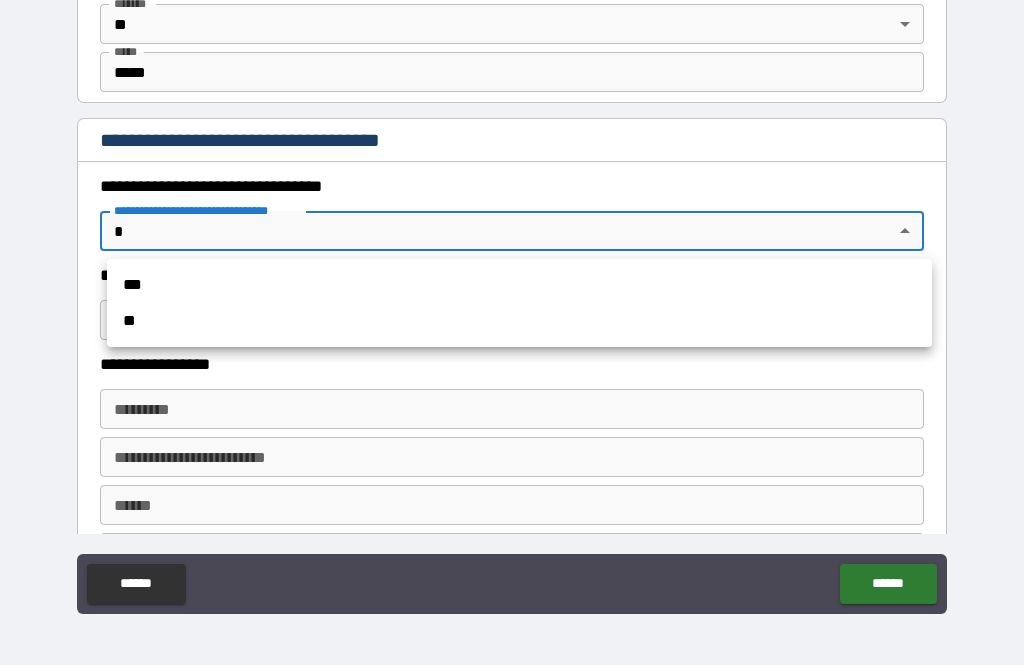 click on "**" at bounding box center [519, 321] 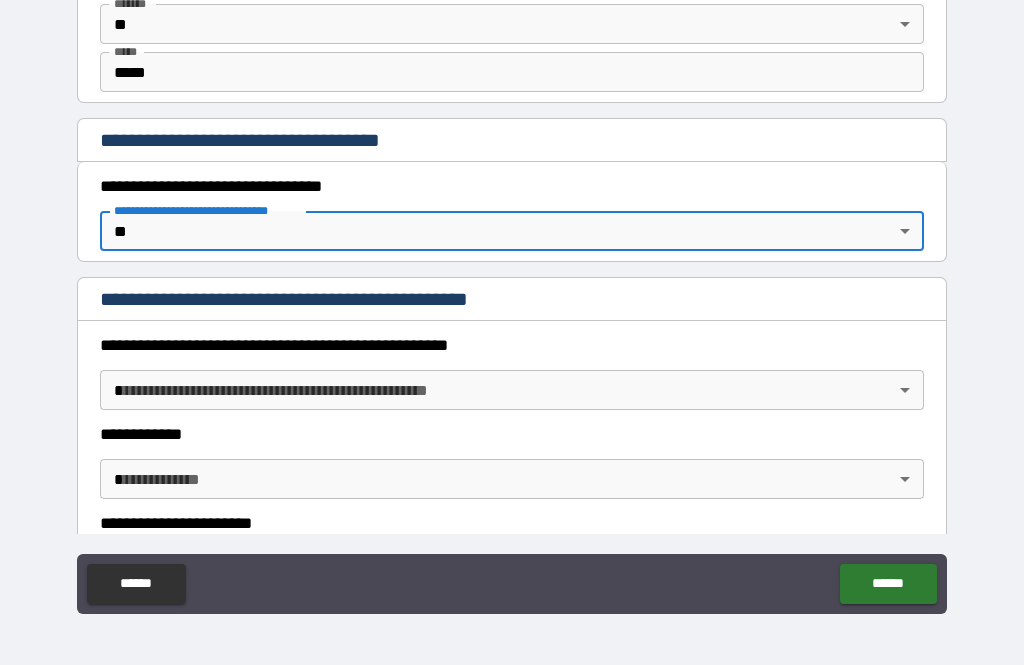 type on "*" 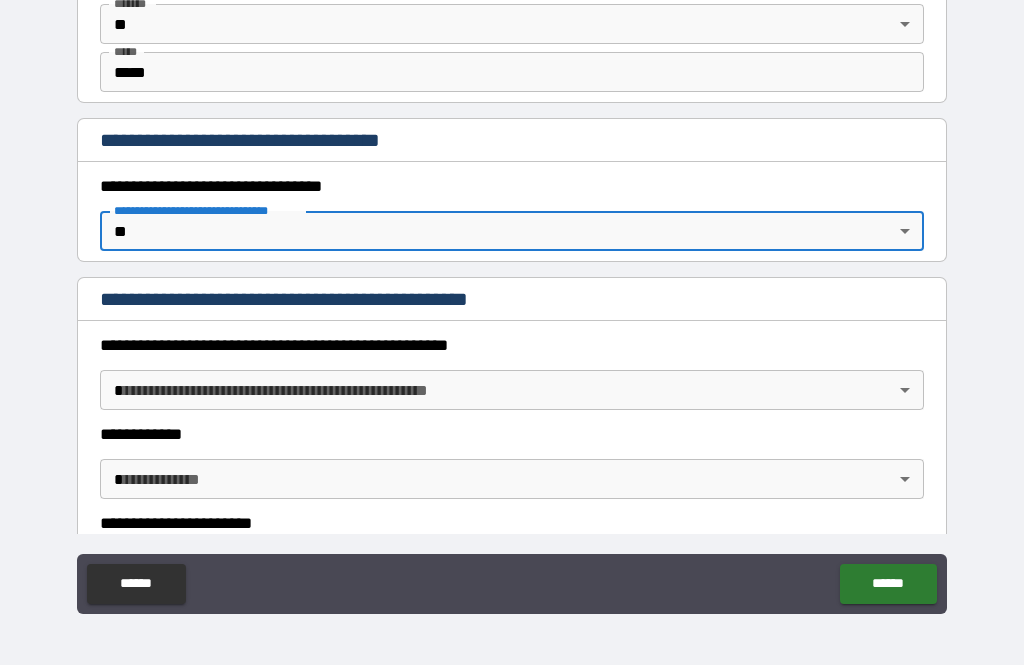 click on "**********" at bounding box center [512, 300] 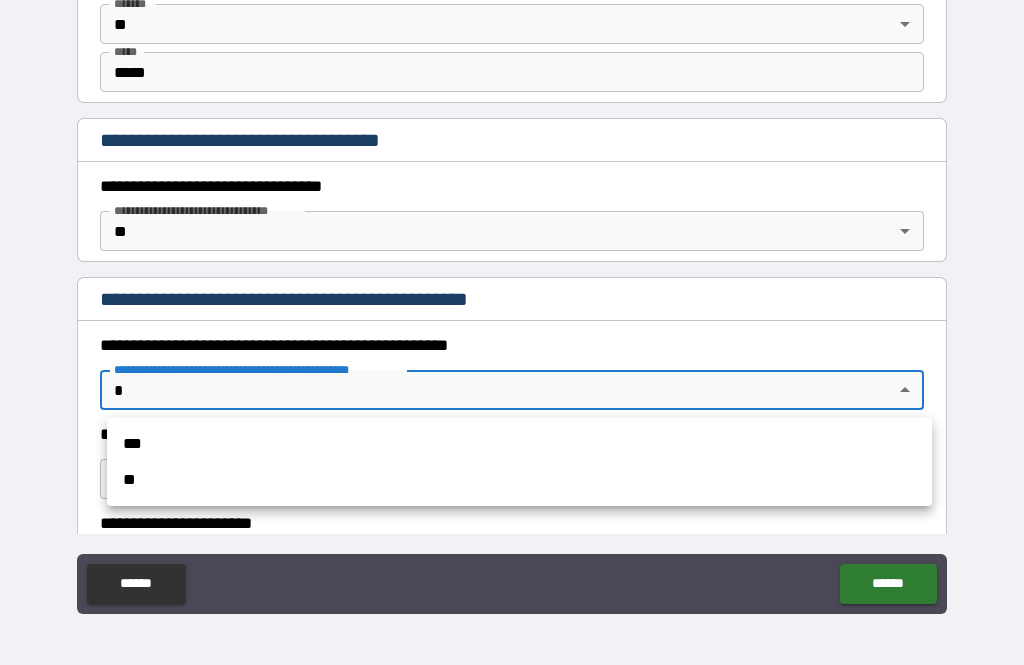 click on "**" at bounding box center (519, 480) 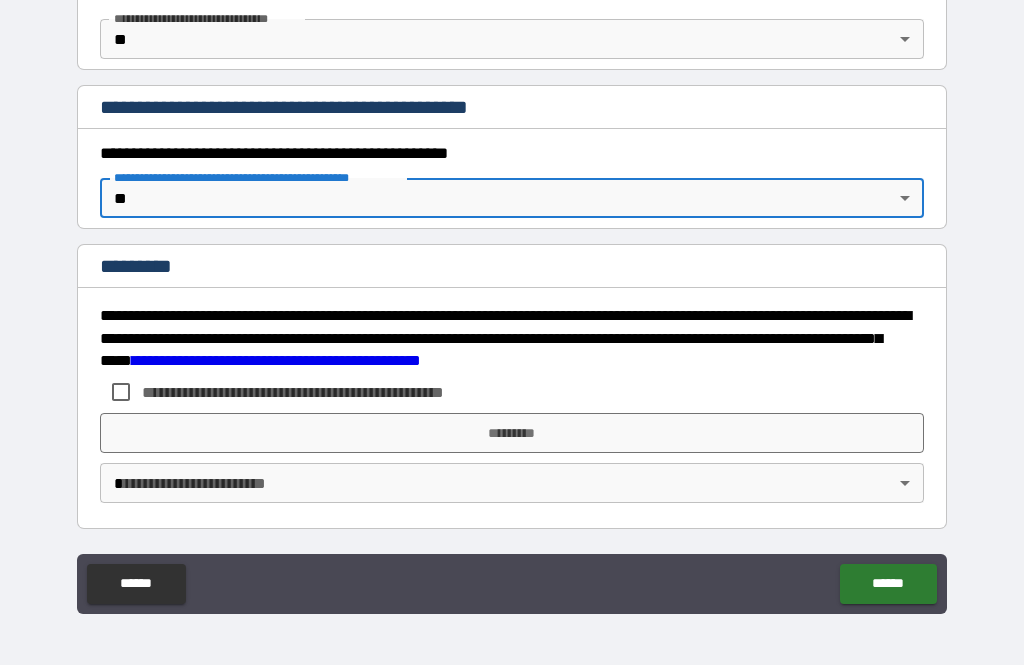 scroll, scrollTop: 1745, scrollLeft: 0, axis: vertical 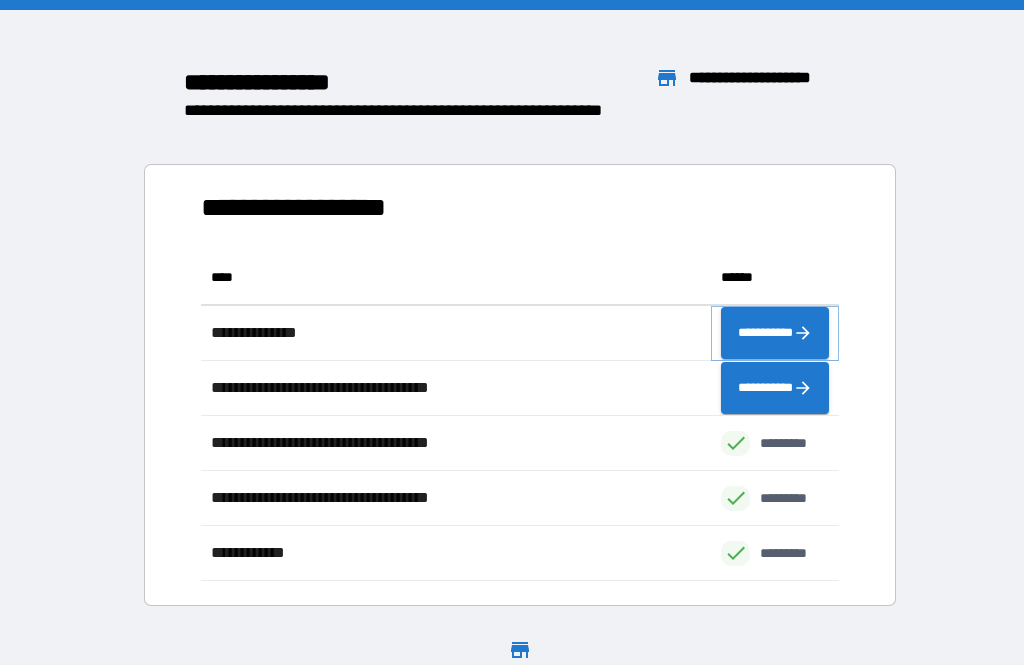 click on "**********" at bounding box center (775, 333) 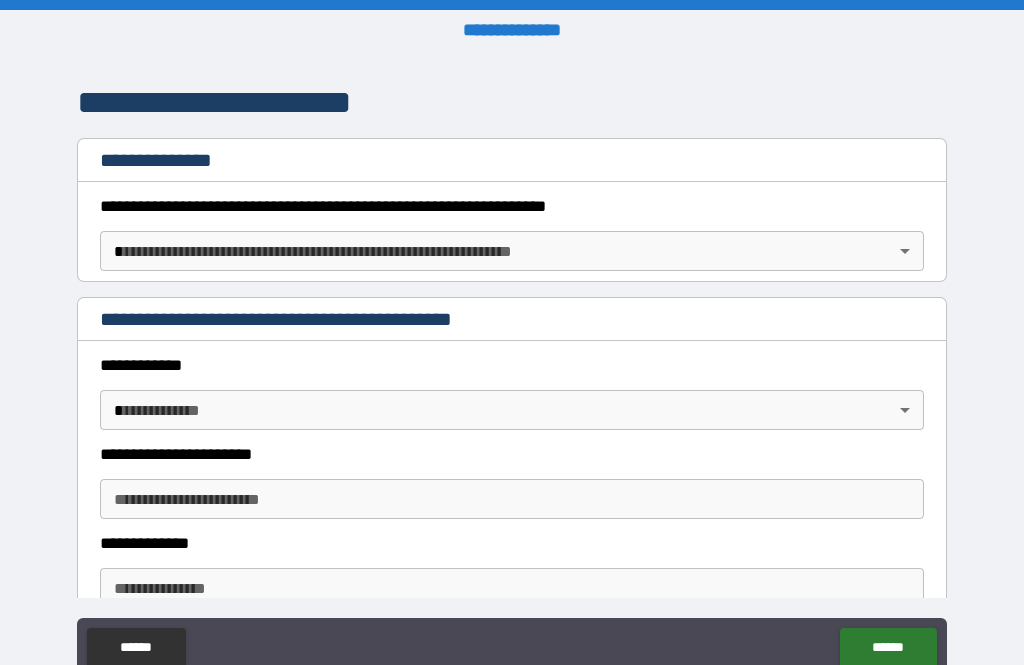 scroll, scrollTop: 245, scrollLeft: 0, axis: vertical 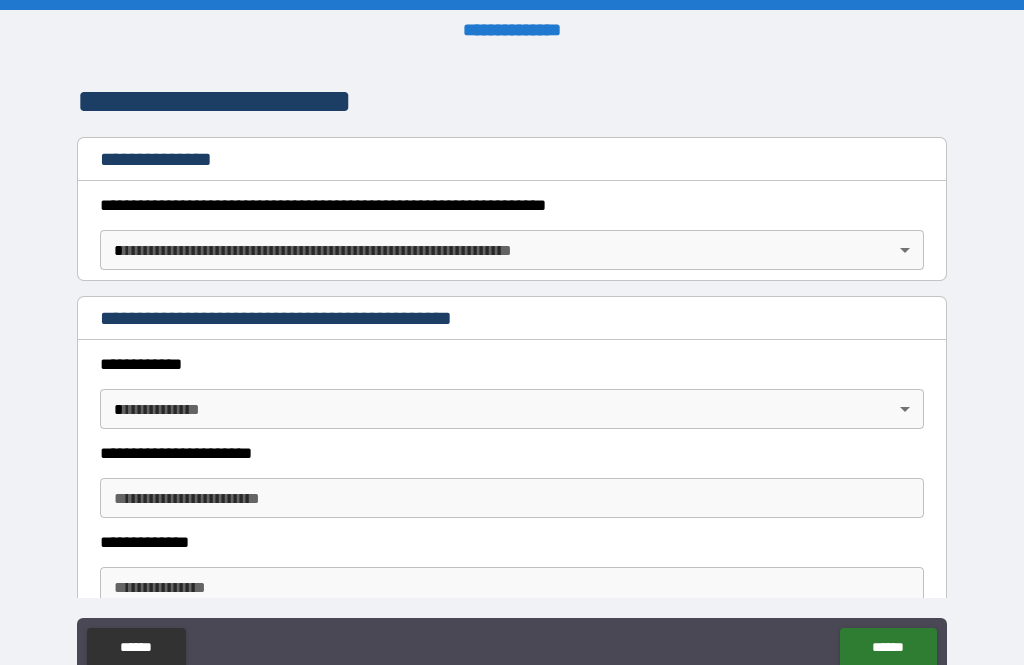 click on "**********" at bounding box center [512, 364] 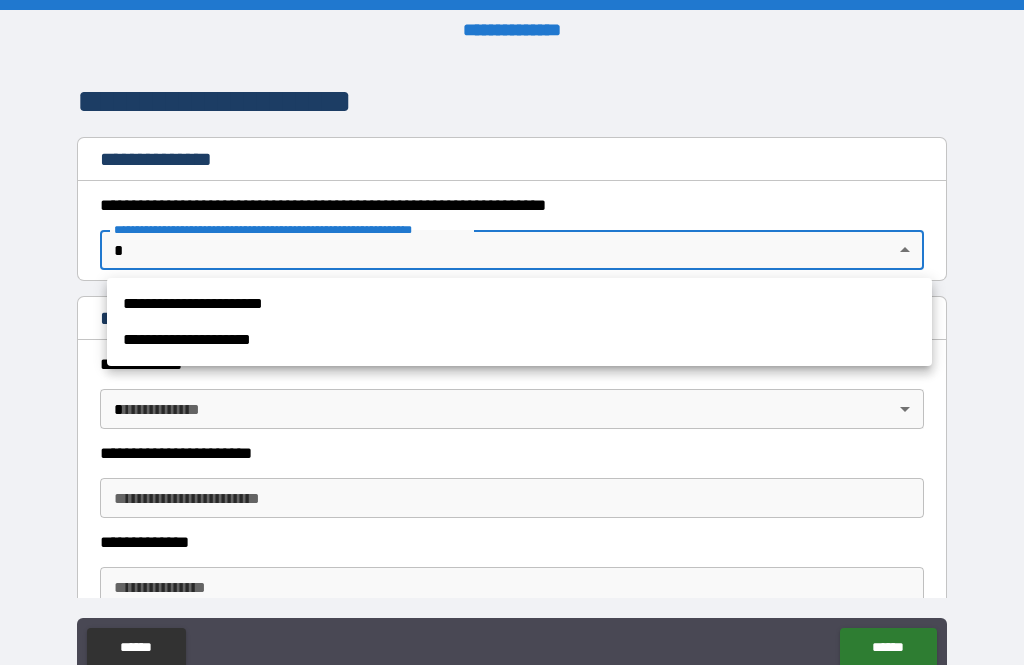 click on "**********" at bounding box center (519, 304) 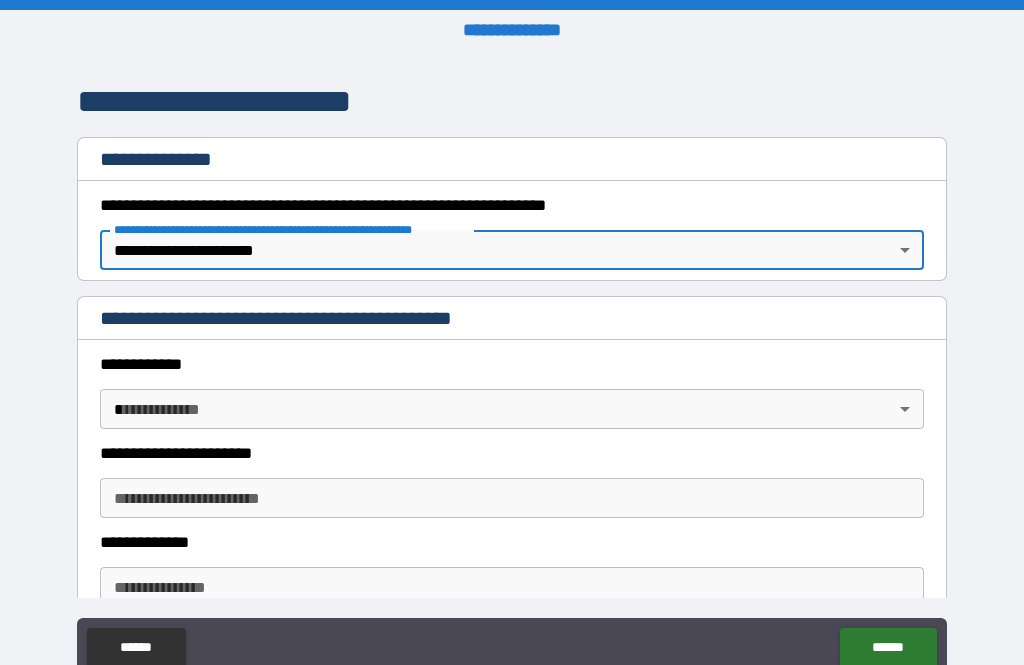 click on "**********" at bounding box center [512, 364] 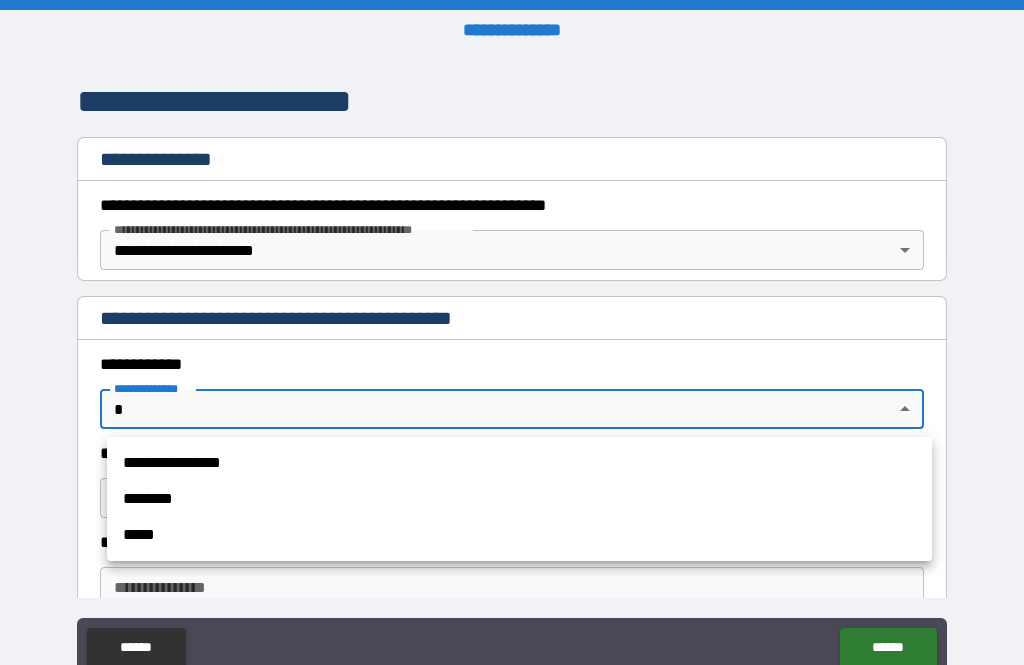 click on "*****" at bounding box center (519, 535) 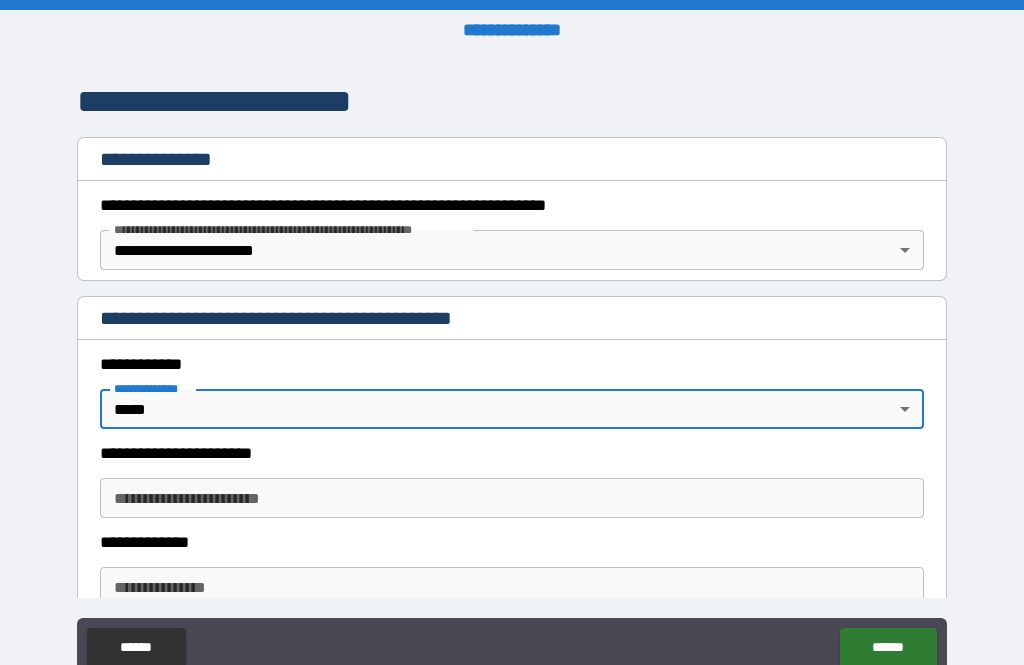 type on "*" 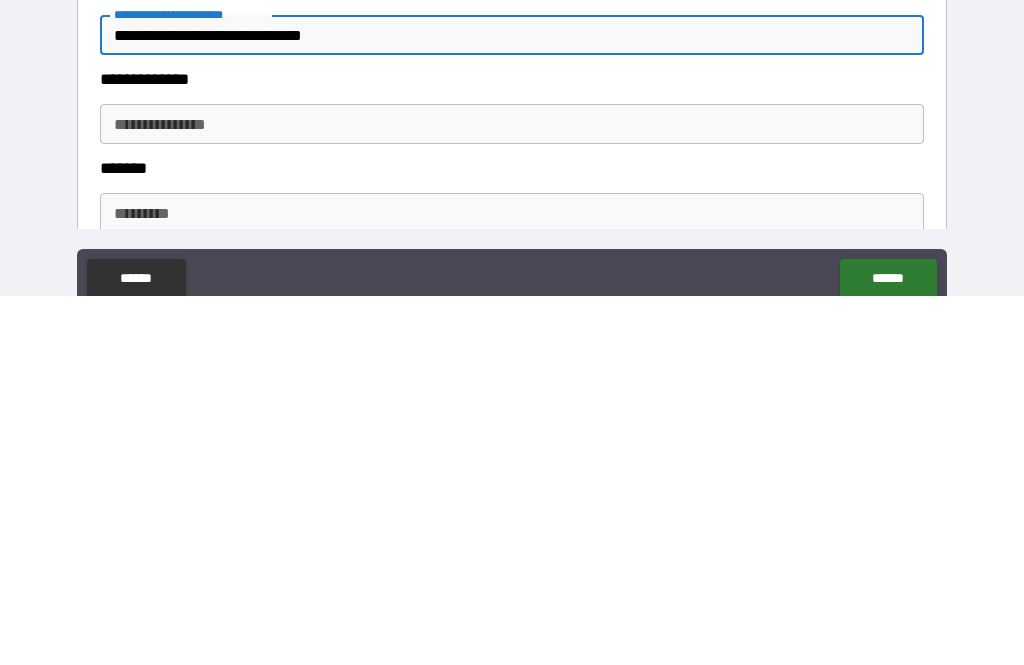 scroll, scrollTop: 341, scrollLeft: 0, axis: vertical 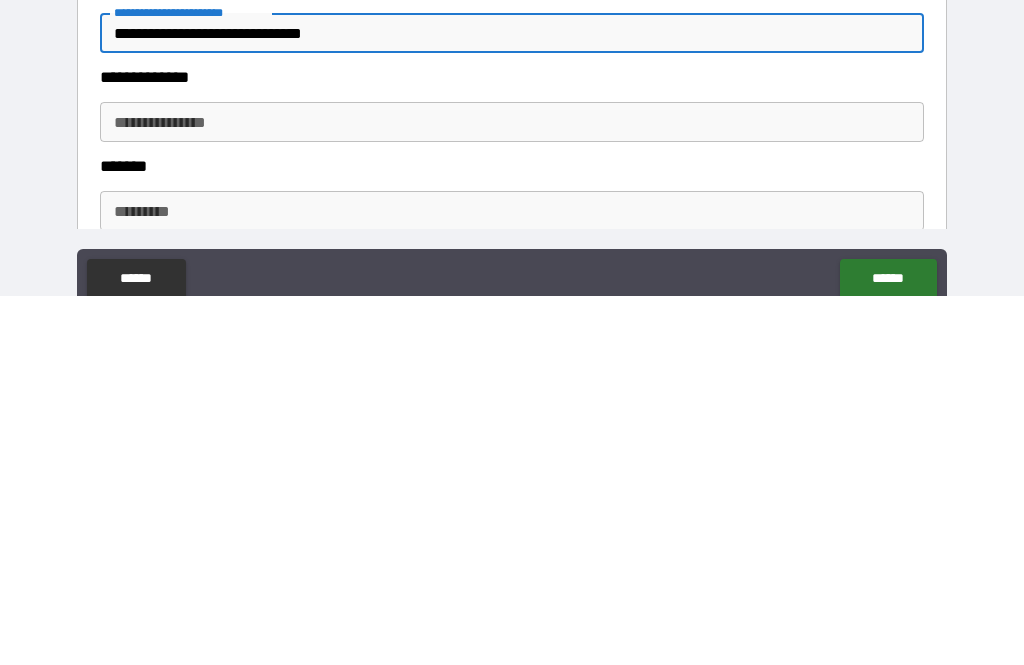 type on "**********" 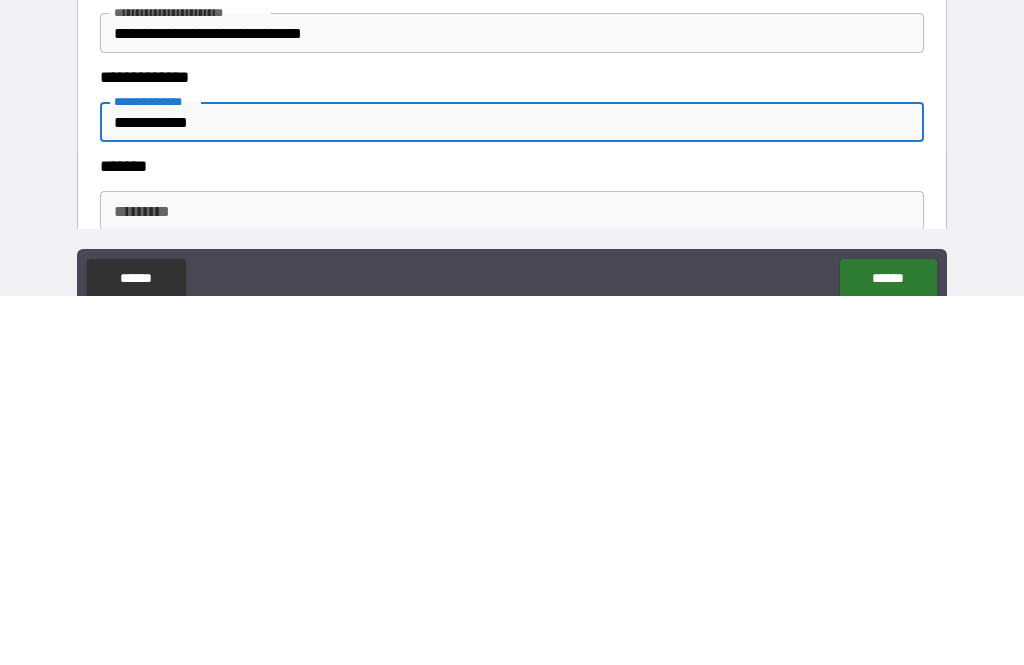 type on "**********" 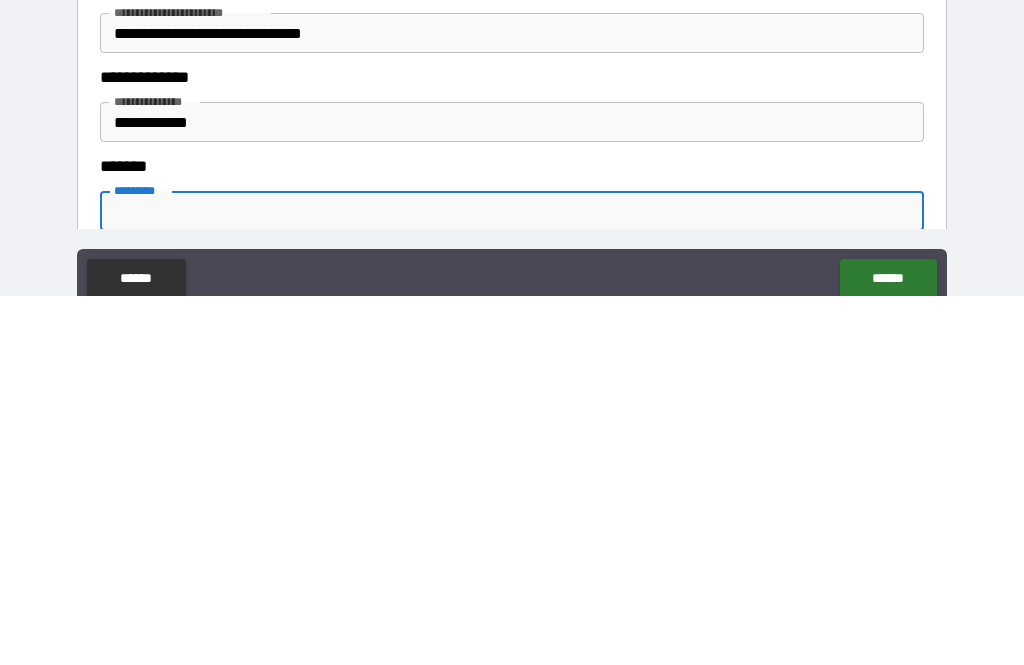 scroll, scrollTop: 43, scrollLeft: 0, axis: vertical 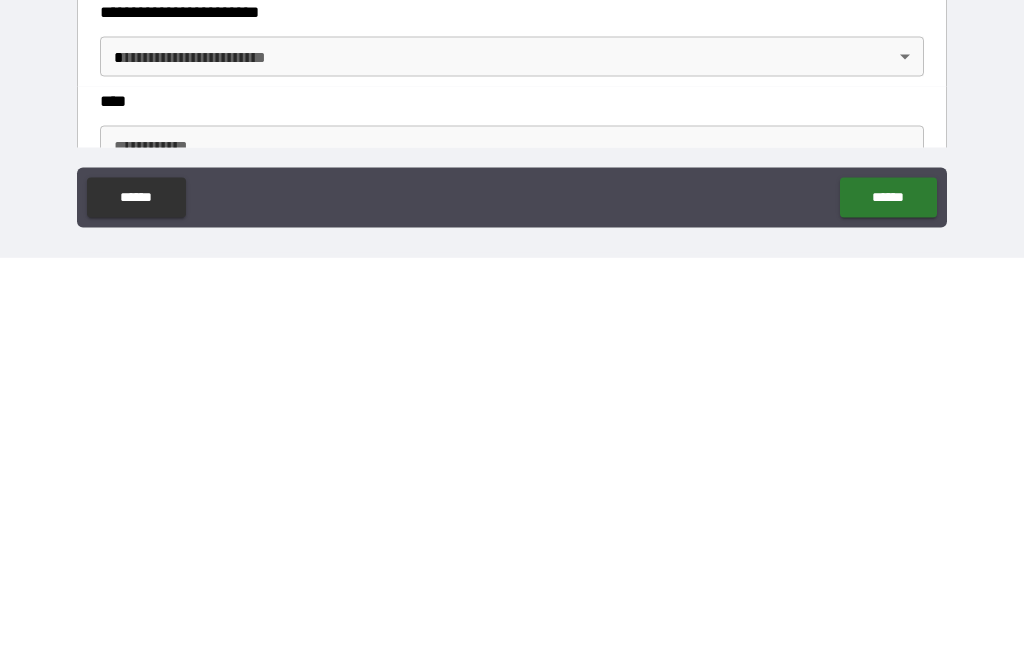 type on "********" 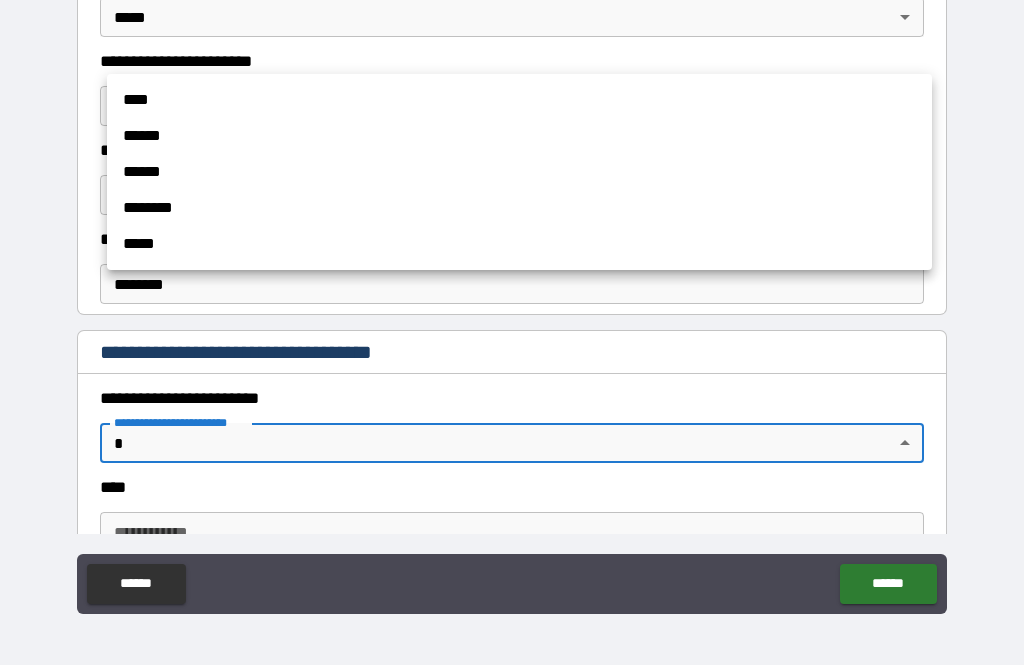 click on "****" at bounding box center [519, 100] 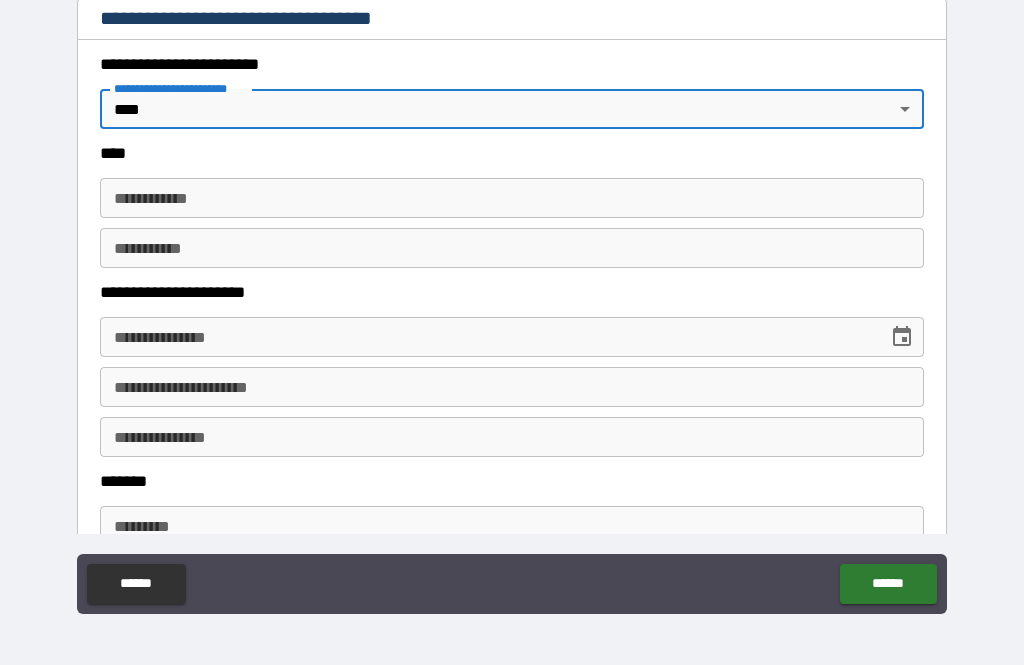 scroll, scrollTop: 909, scrollLeft: 0, axis: vertical 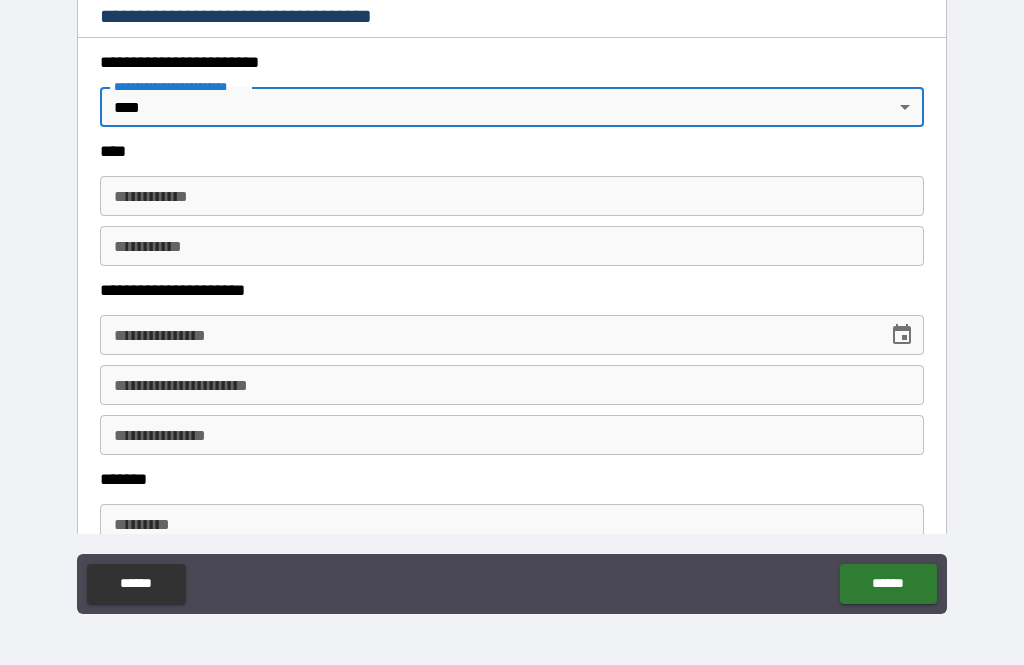 click on "**********" at bounding box center [512, 196] 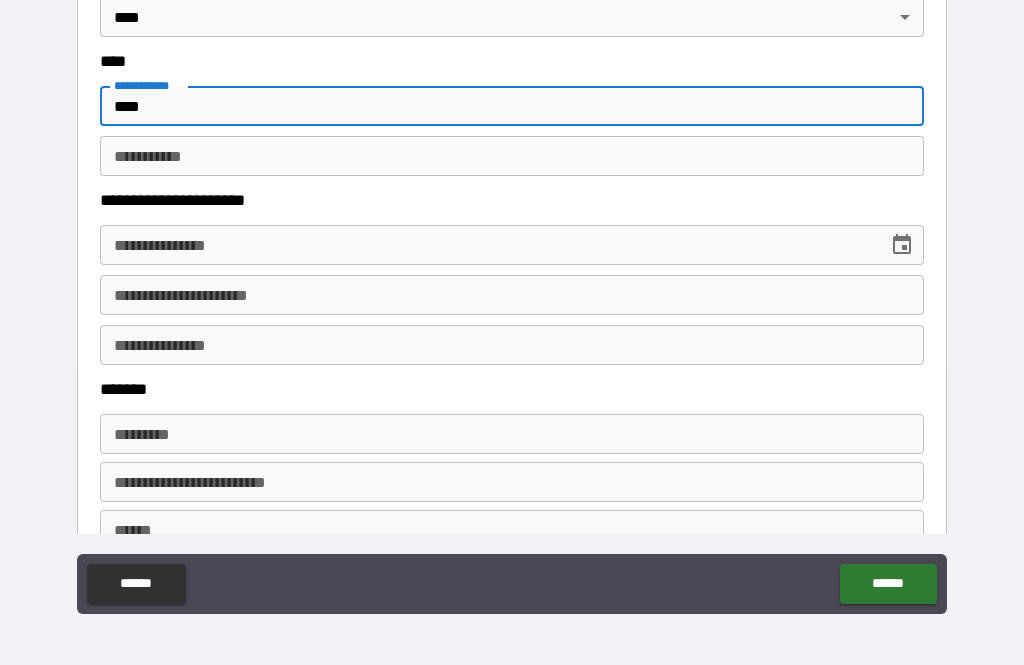 scroll, scrollTop: 1011, scrollLeft: 0, axis: vertical 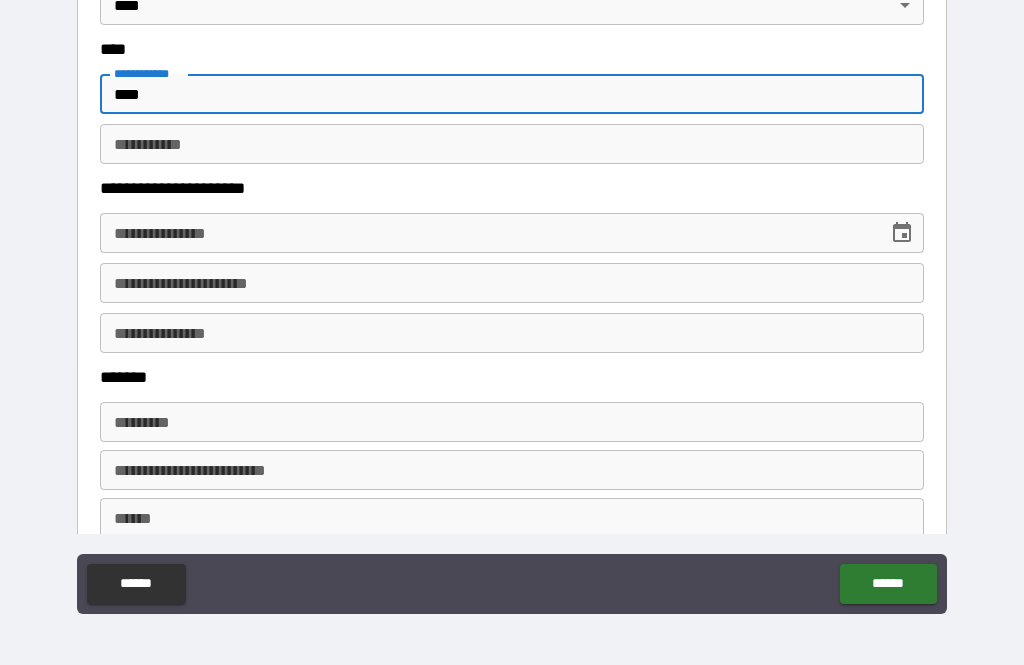 type on "****" 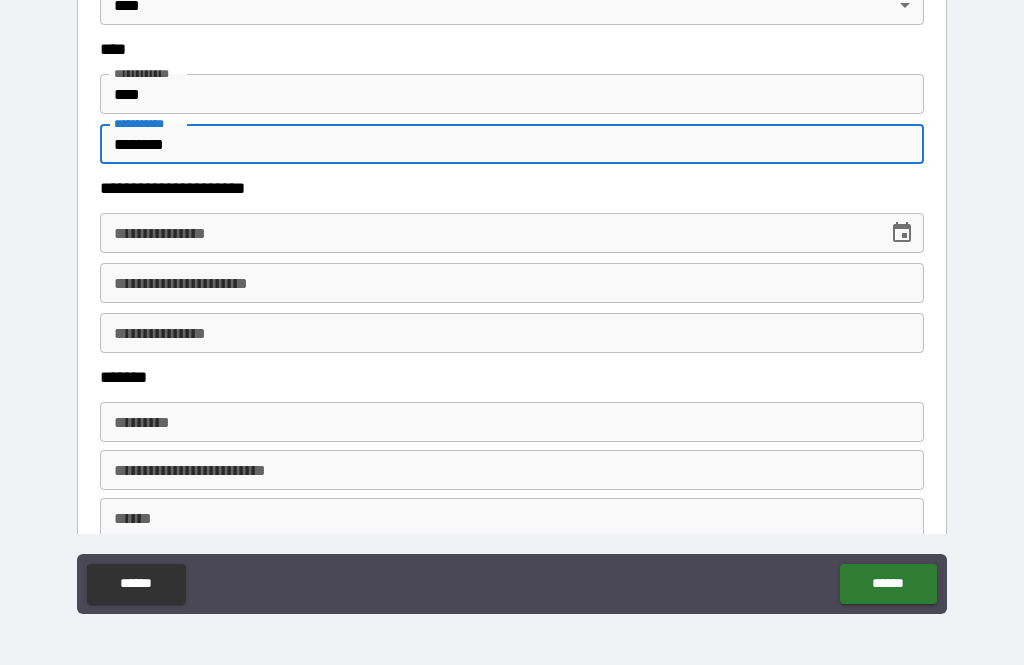 type on "********" 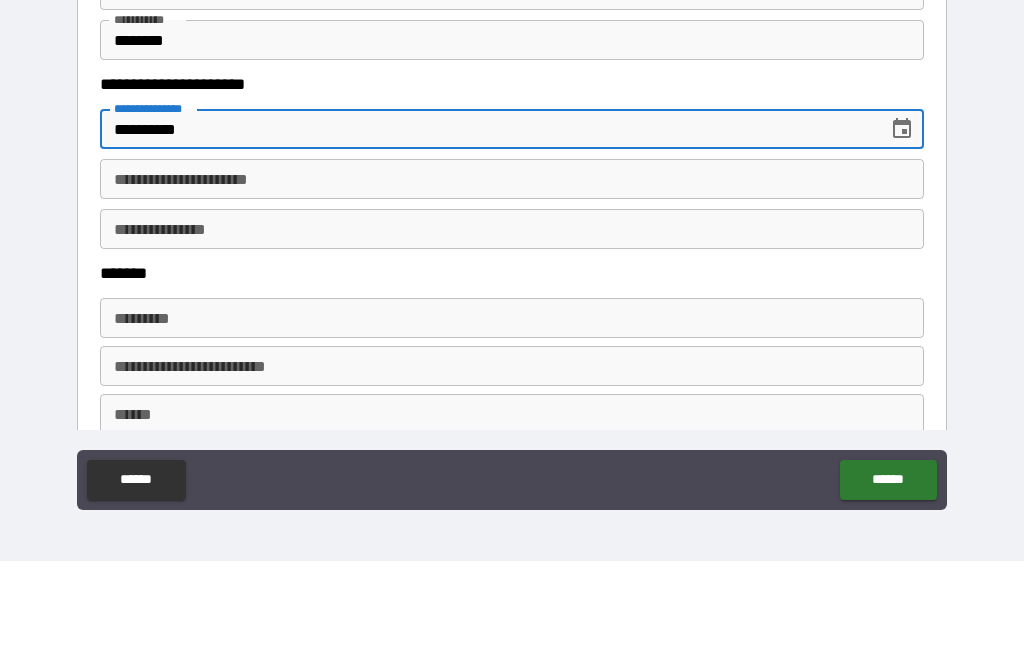 type on "**********" 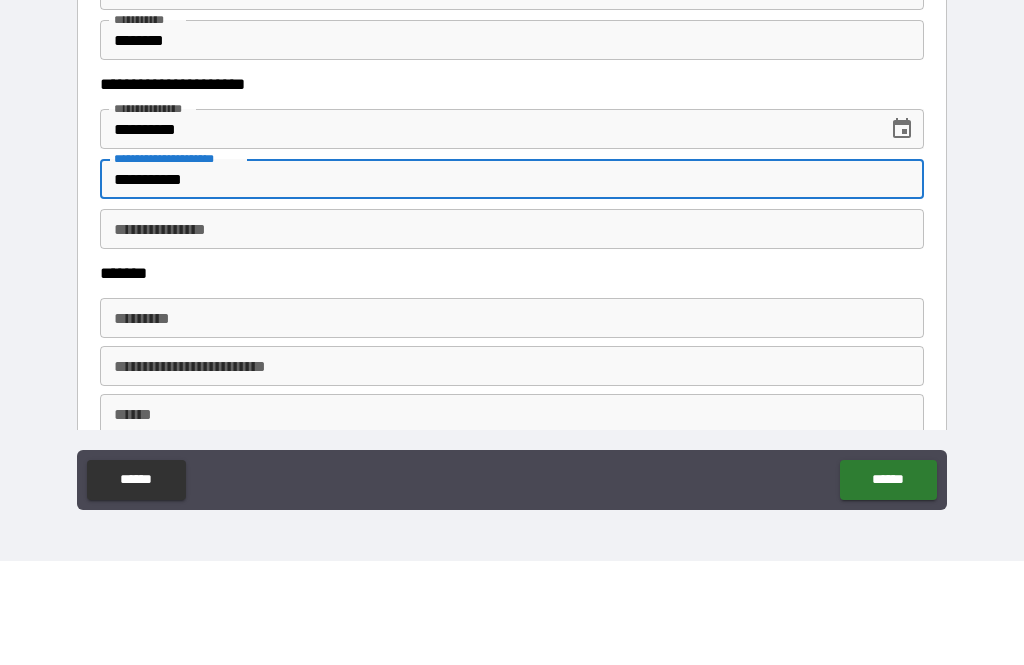 type on "**********" 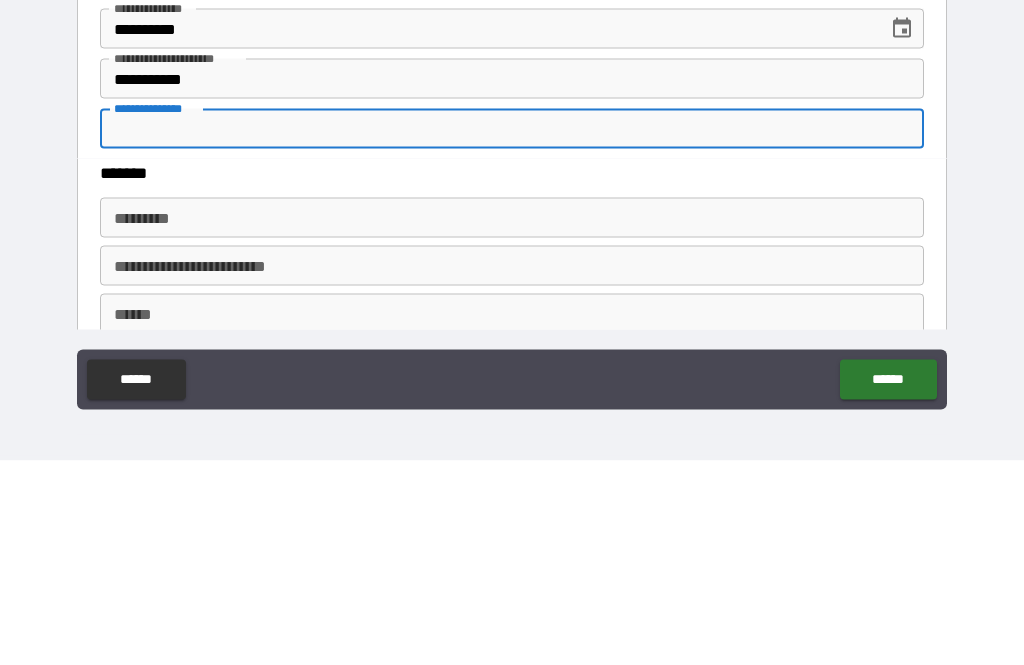 click on "*******   *" at bounding box center (512, 422) 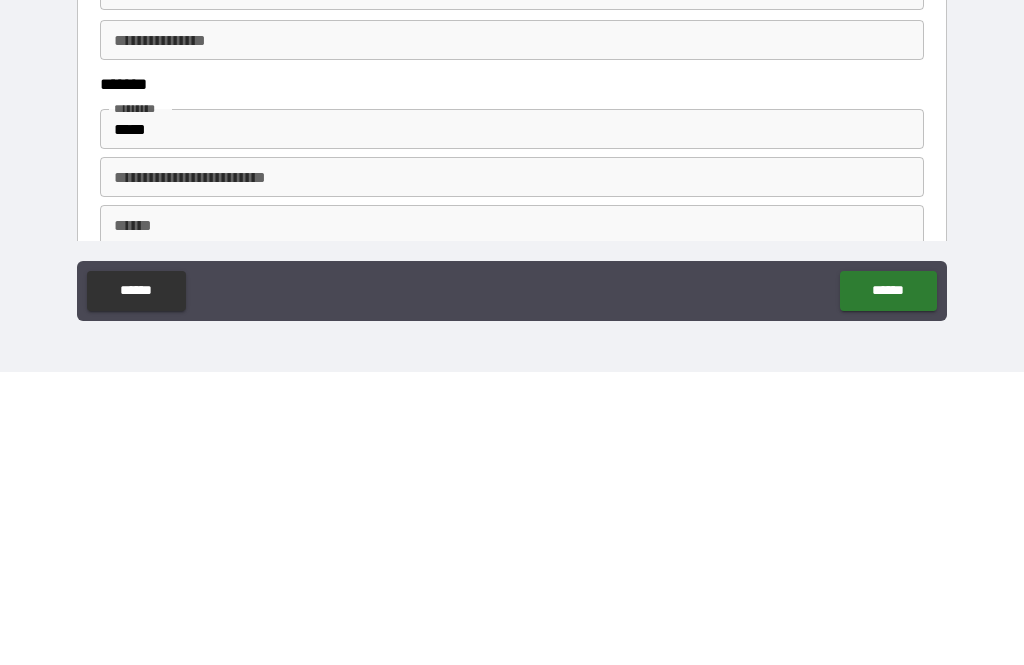 type on "**********" 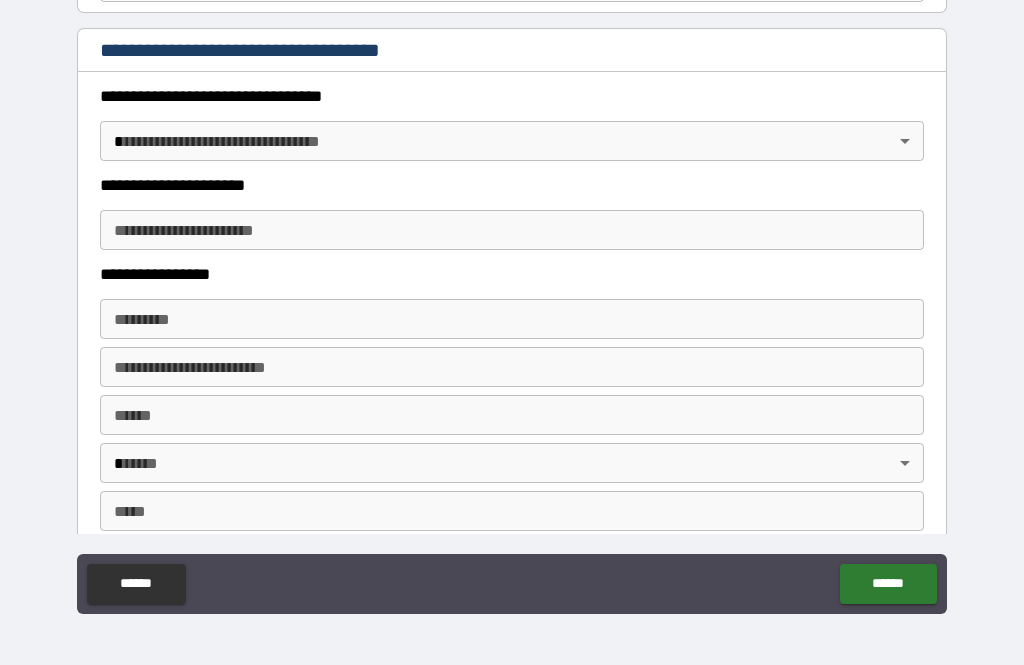 scroll, scrollTop: 1642, scrollLeft: 0, axis: vertical 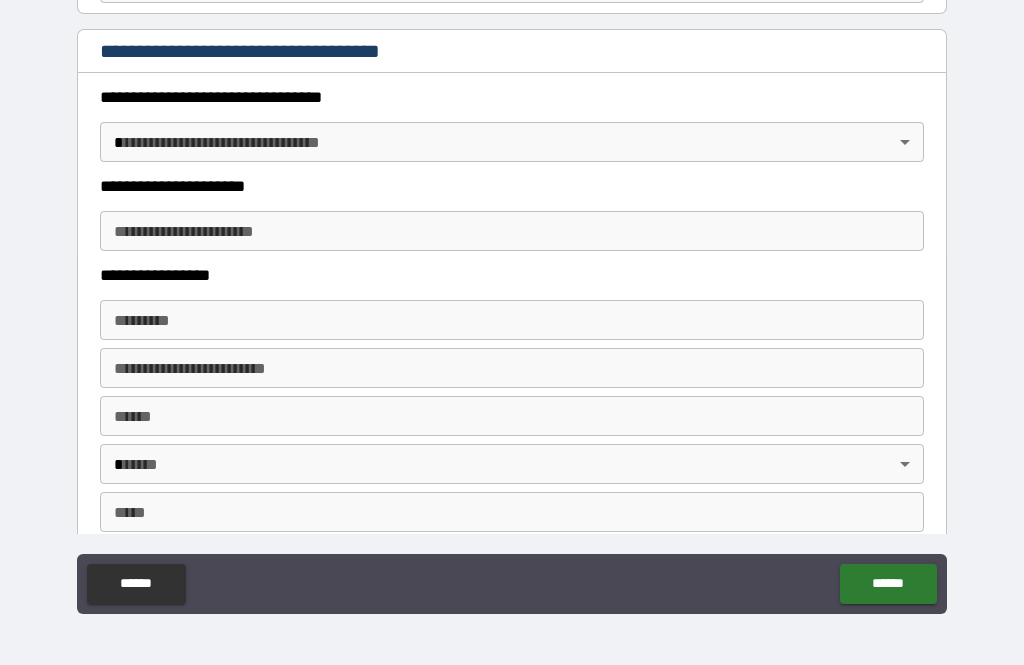 click on "**********" at bounding box center (512, 300) 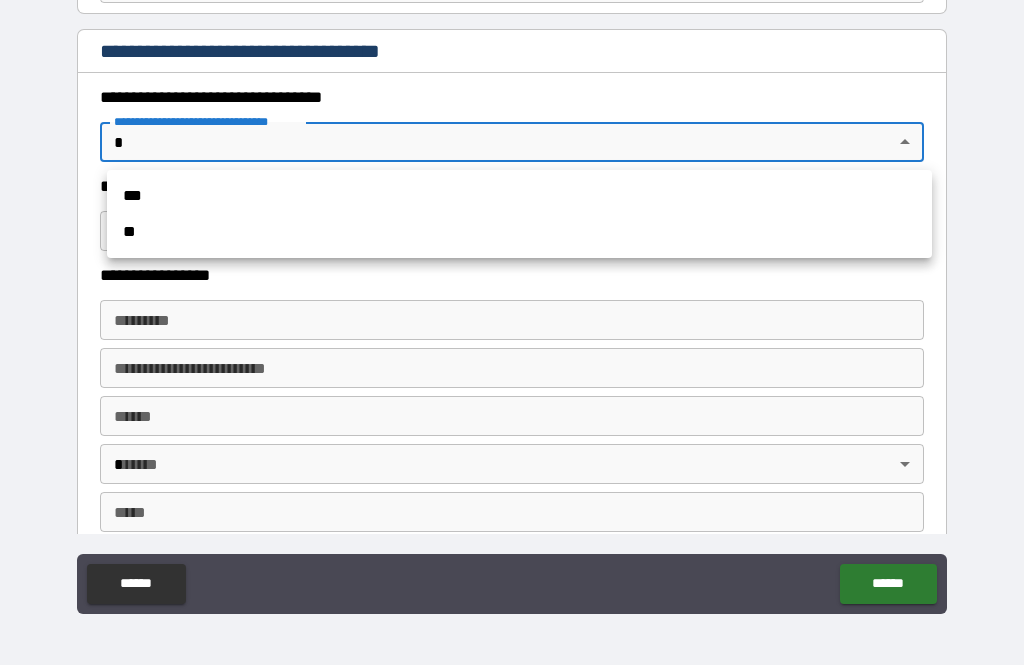 click on "**" at bounding box center (519, 232) 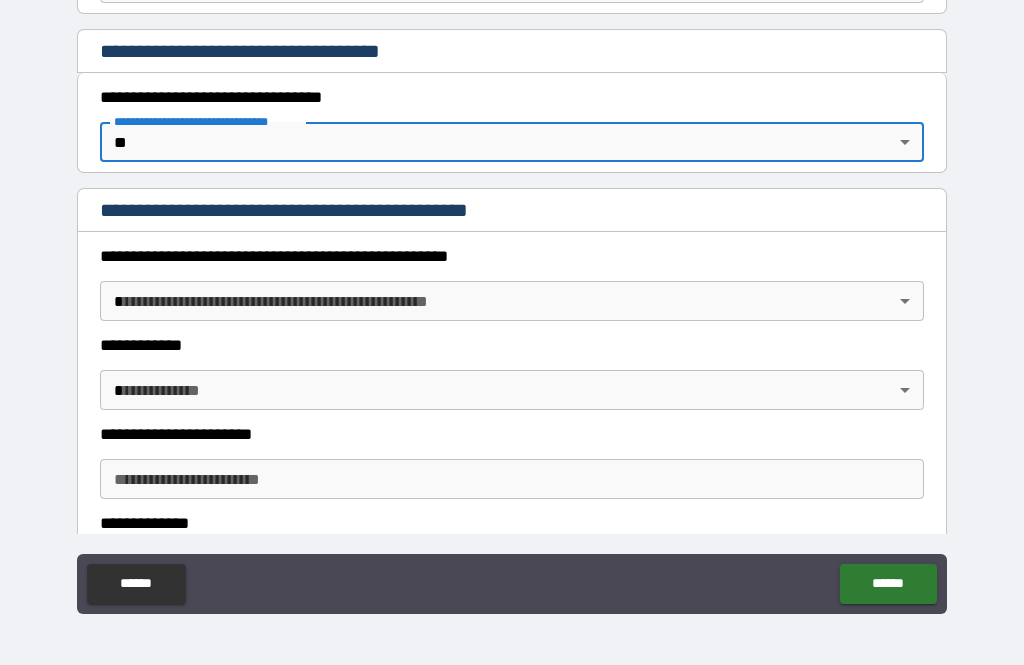 type on "*" 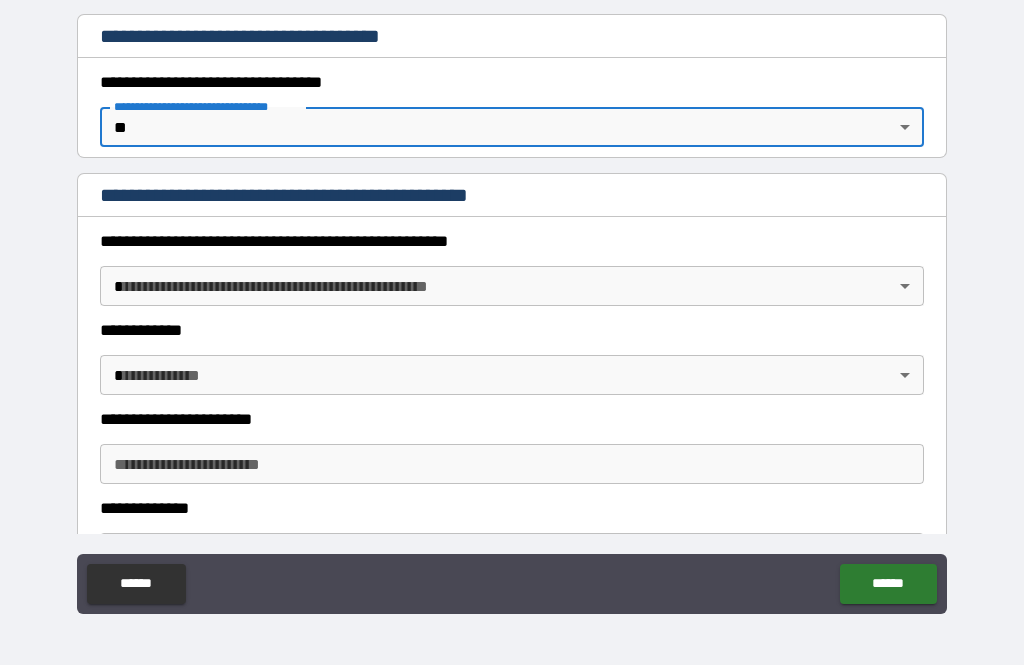 scroll, scrollTop: 1659, scrollLeft: 0, axis: vertical 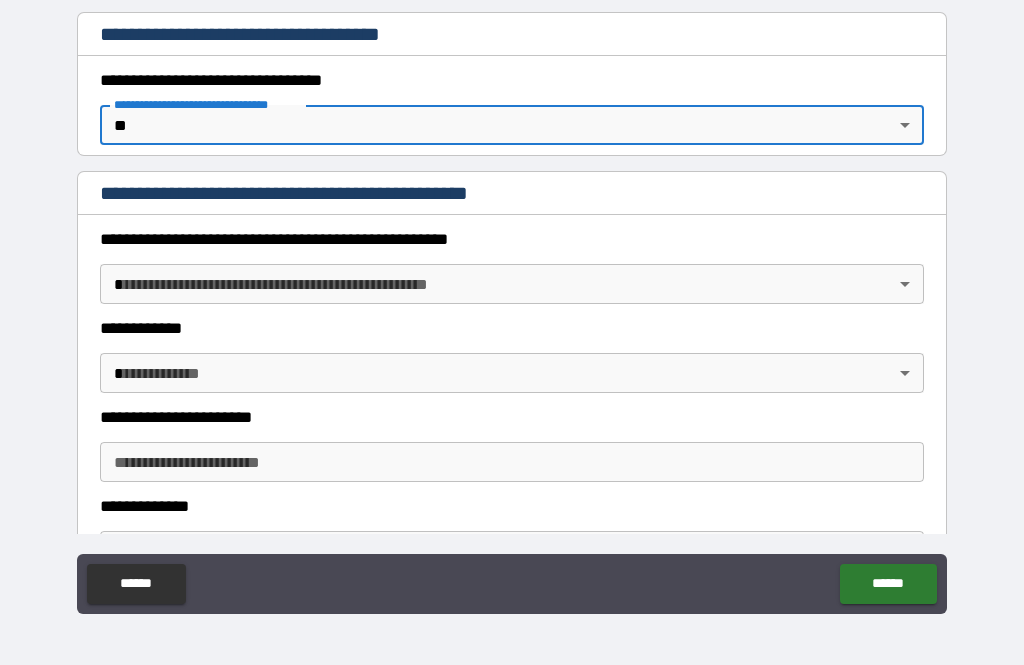 click on "**********" at bounding box center (512, 300) 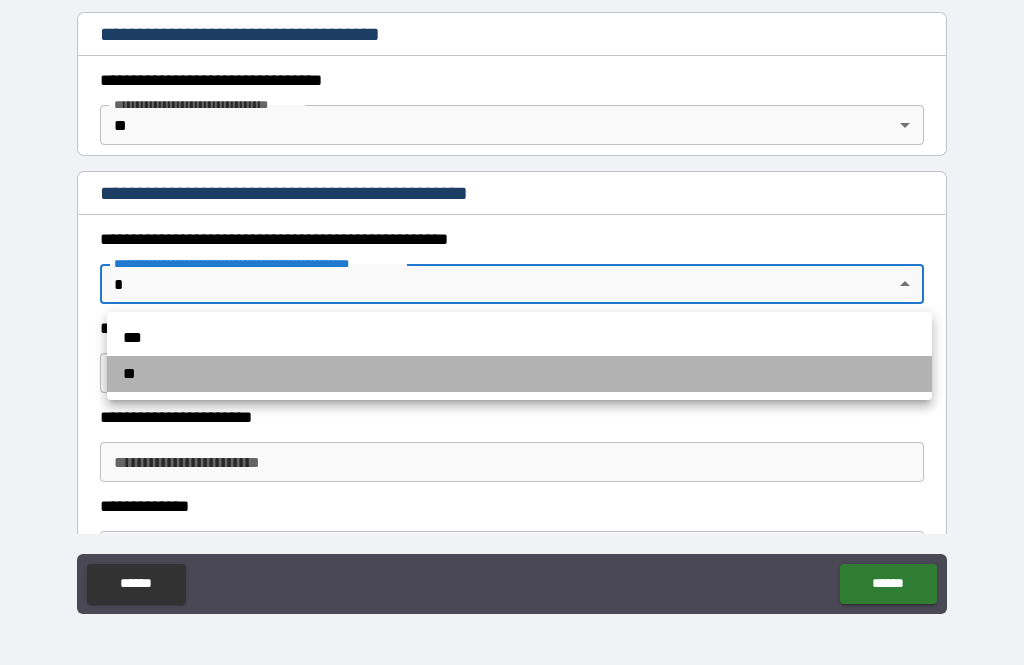 click on "**" at bounding box center (519, 374) 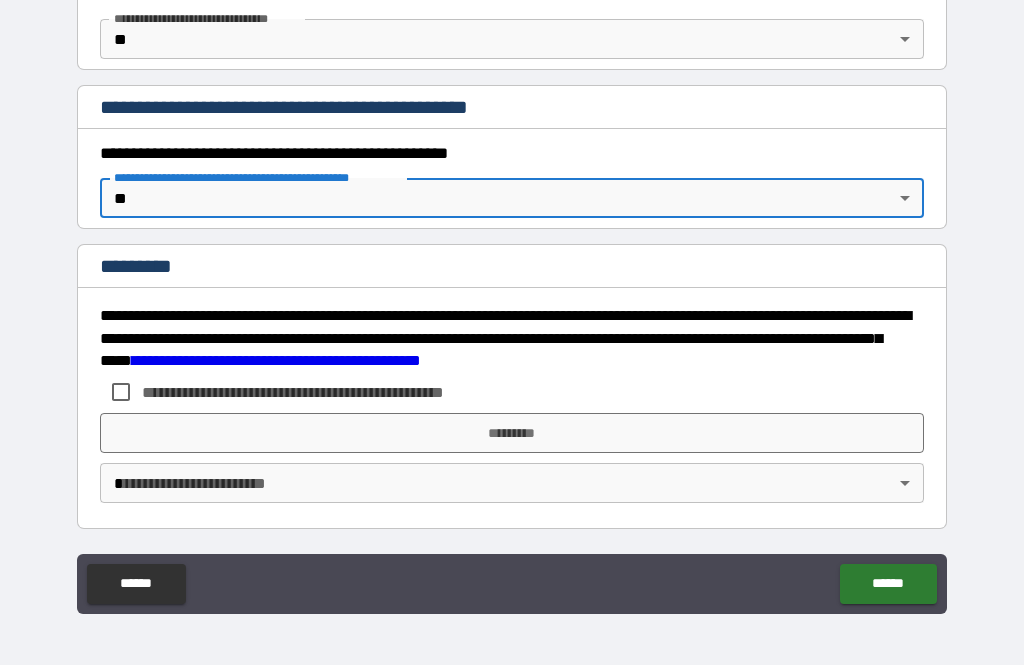 scroll, scrollTop: 1745, scrollLeft: 0, axis: vertical 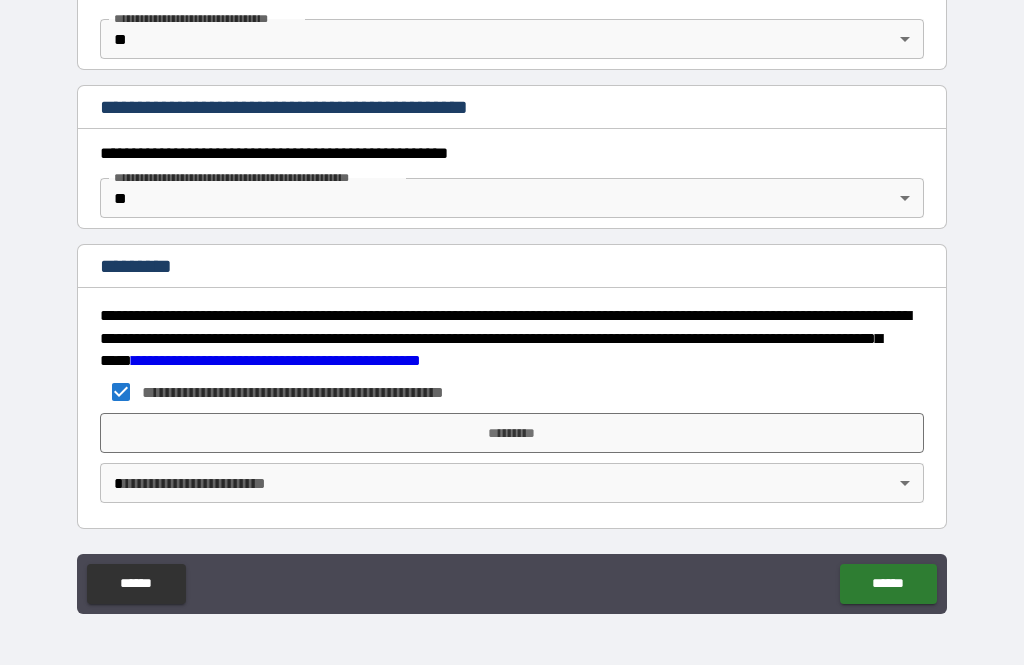 click on "*********" at bounding box center [512, 433] 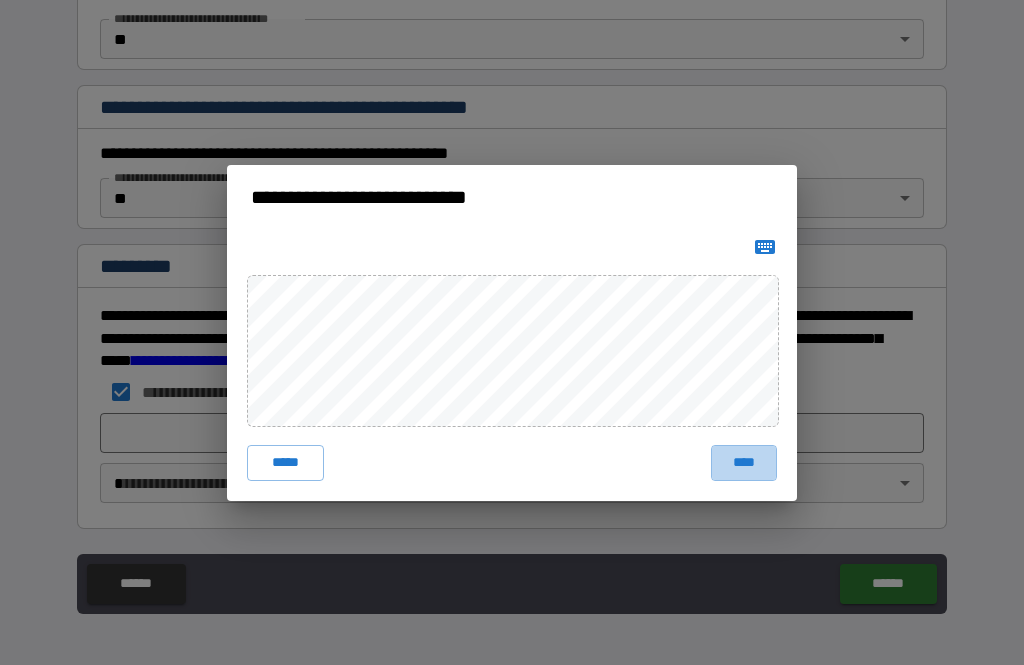 click on "****" at bounding box center [744, 463] 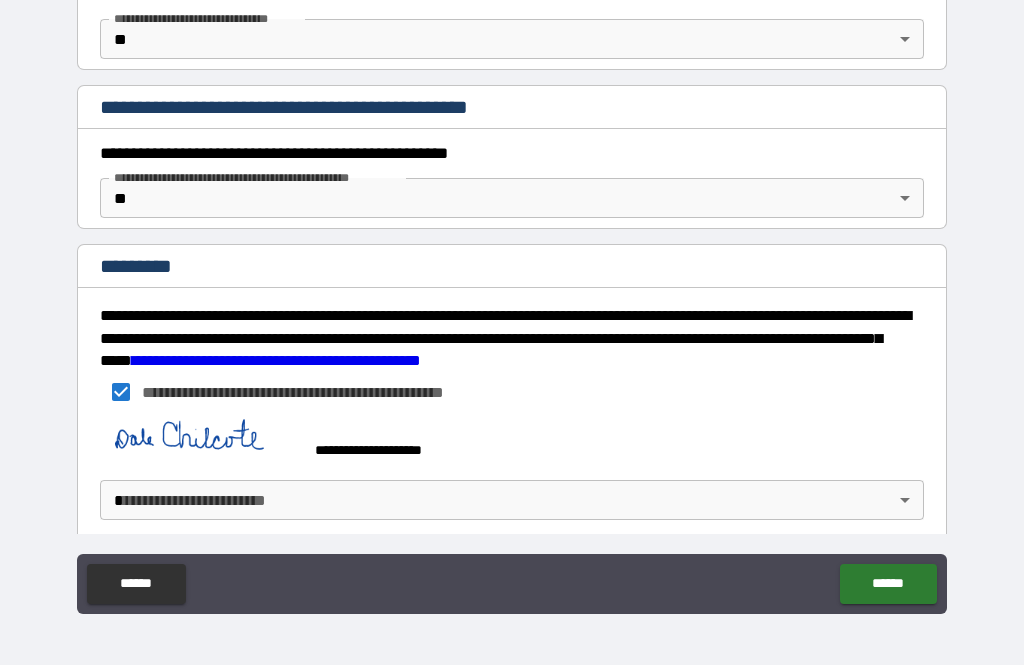 scroll, scrollTop: 1735, scrollLeft: 0, axis: vertical 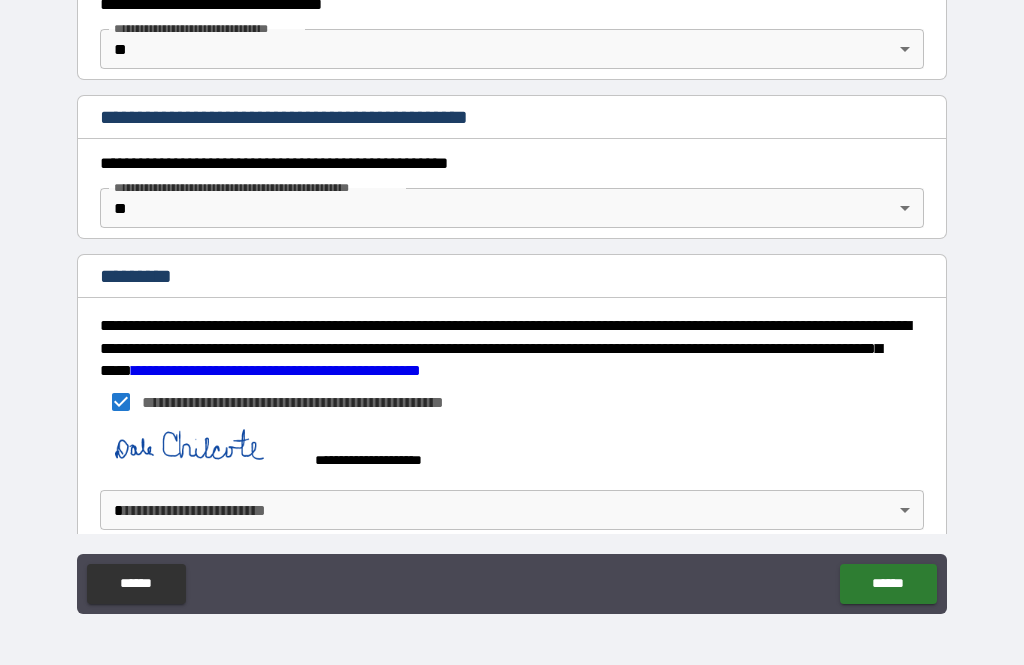 click on "**********" at bounding box center [512, 300] 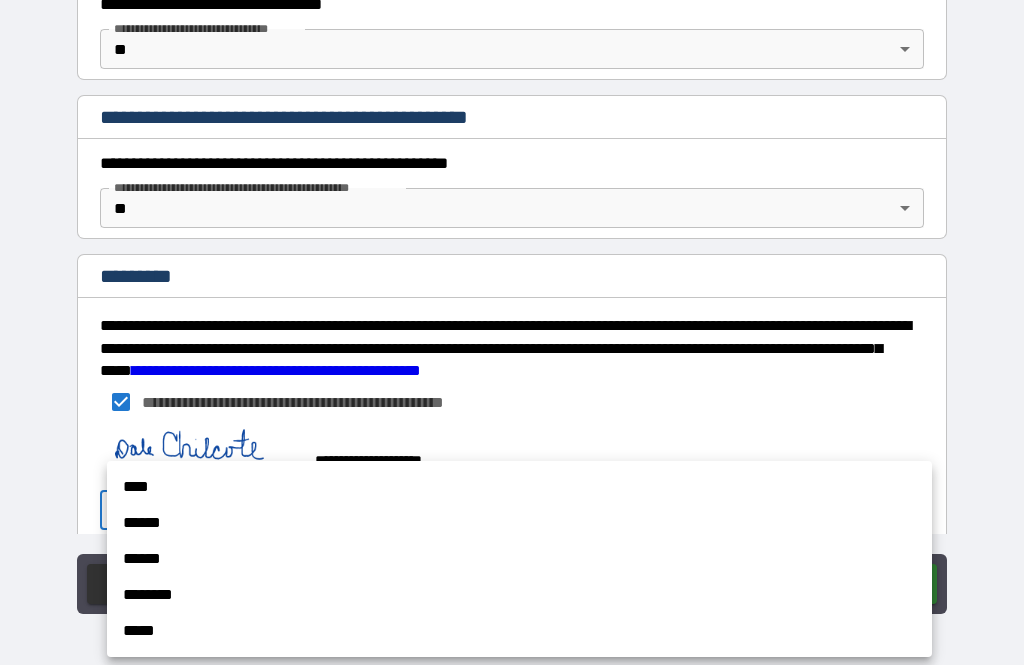 click on "******" at bounding box center [519, 559] 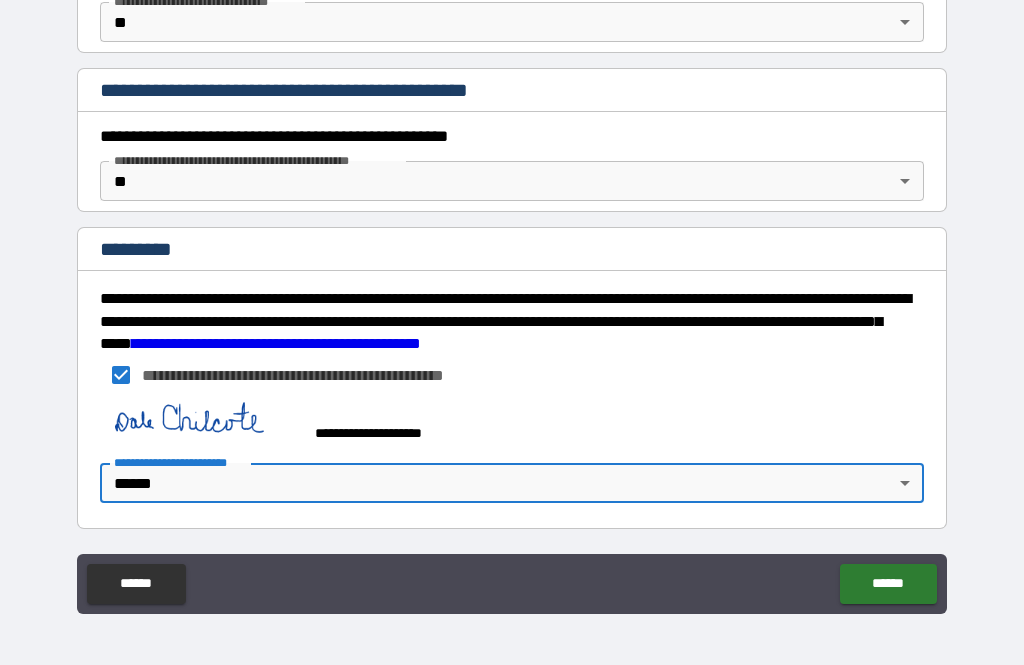 scroll, scrollTop: 1762, scrollLeft: 0, axis: vertical 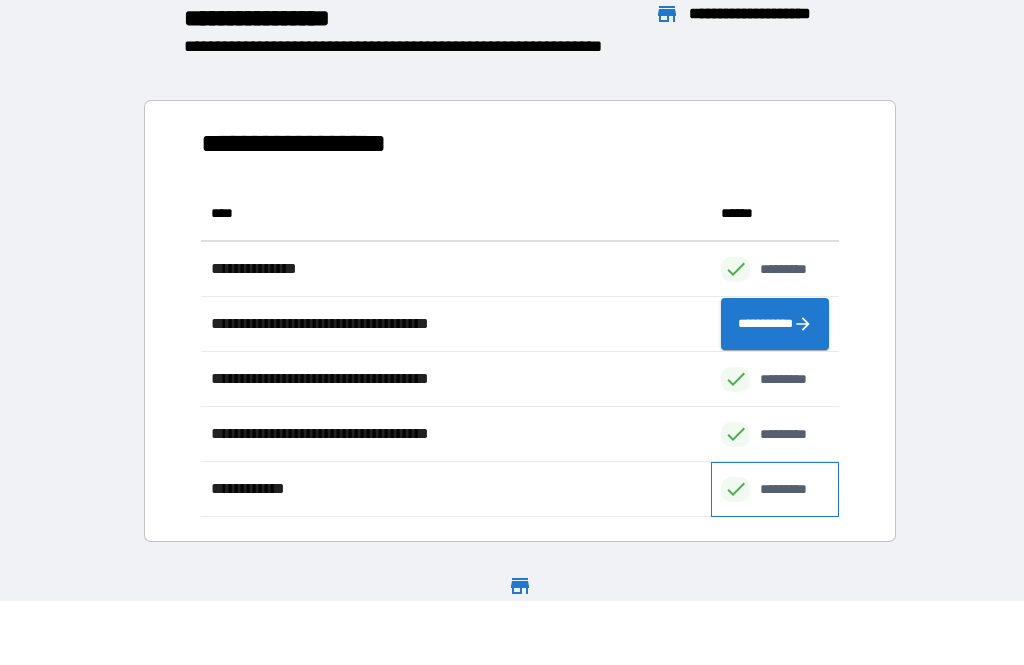 click on "*********" at bounding box center [794, 489] 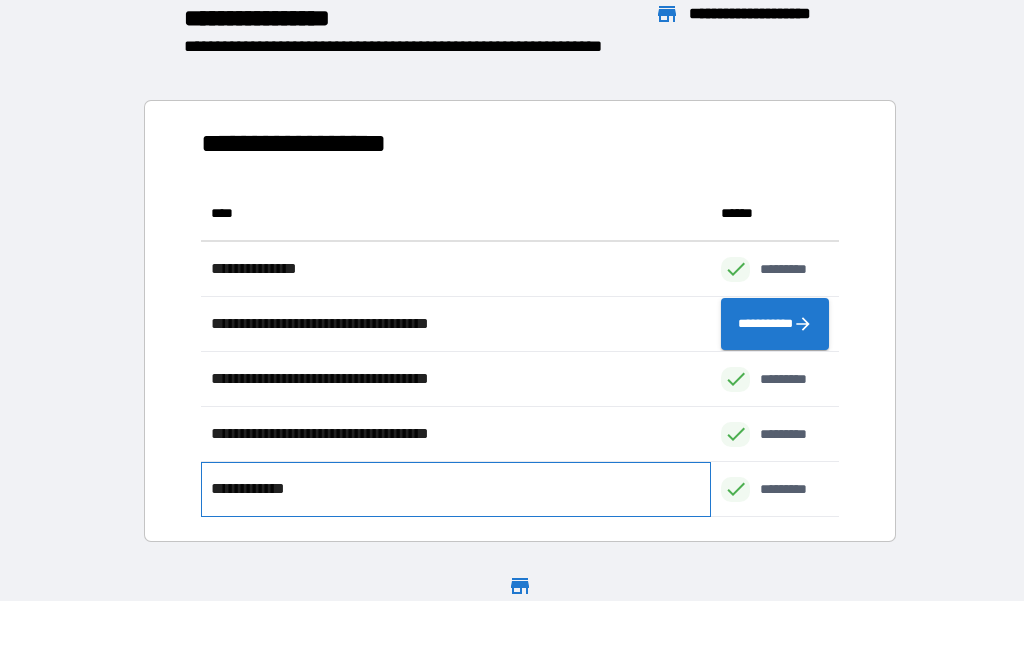 click on "**********" at bounding box center (253, 489) 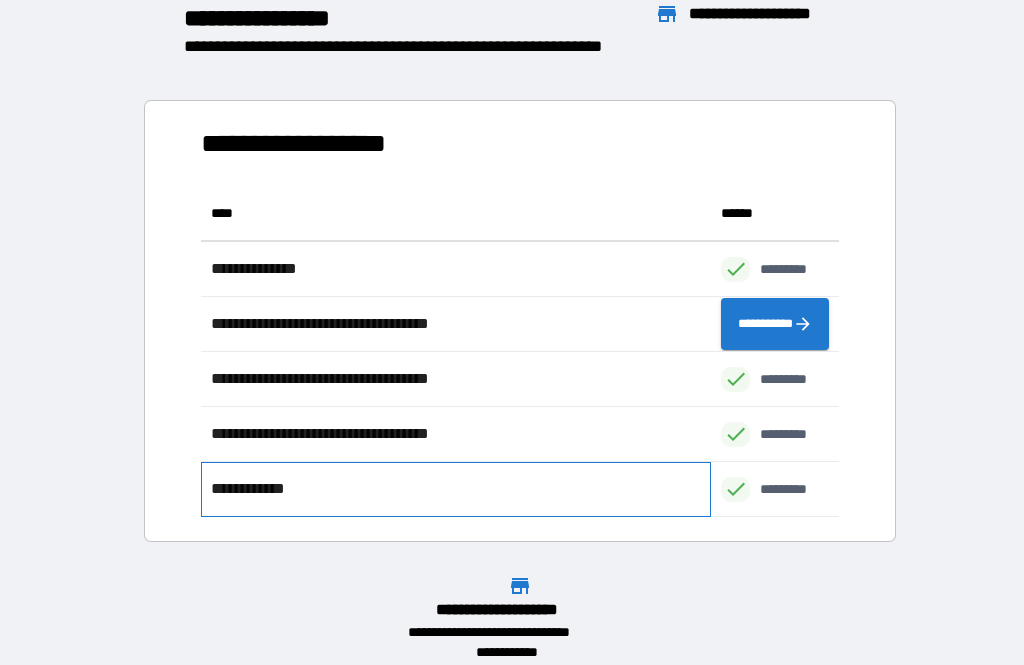 scroll, scrollTop: 0, scrollLeft: 0, axis: both 